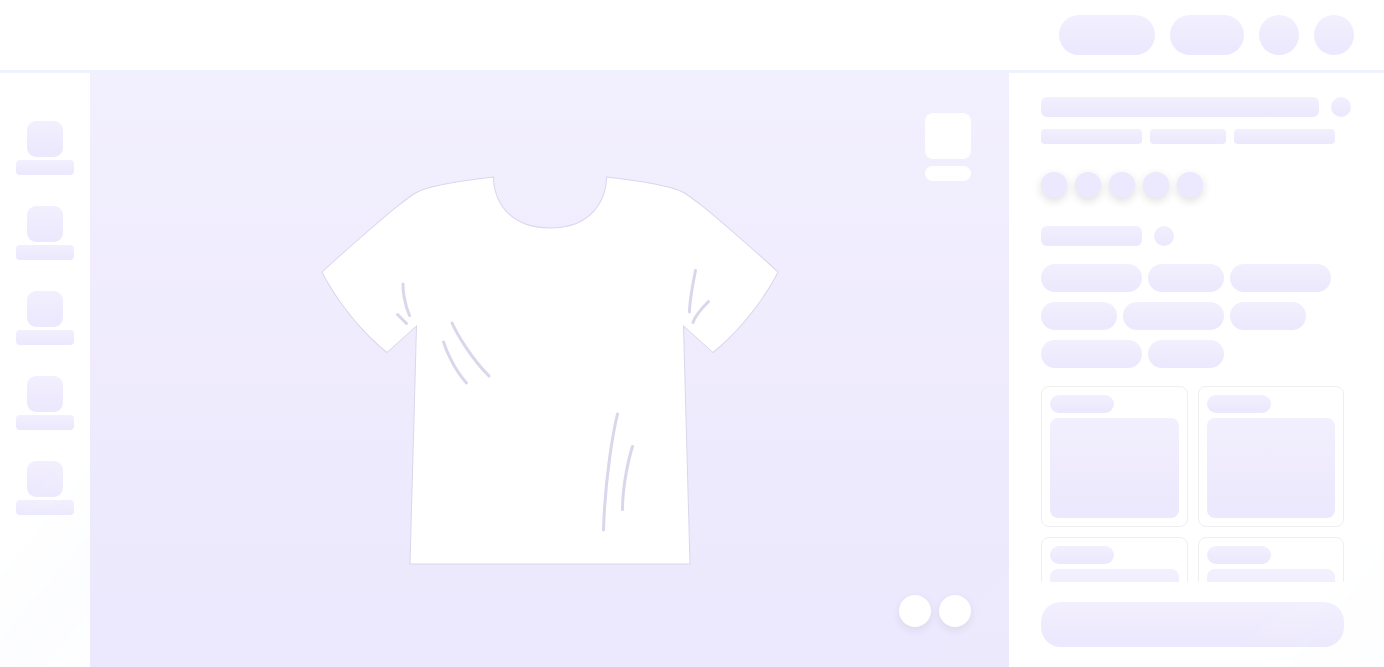 scroll, scrollTop: 0, scrollLeft: 0, axis: both 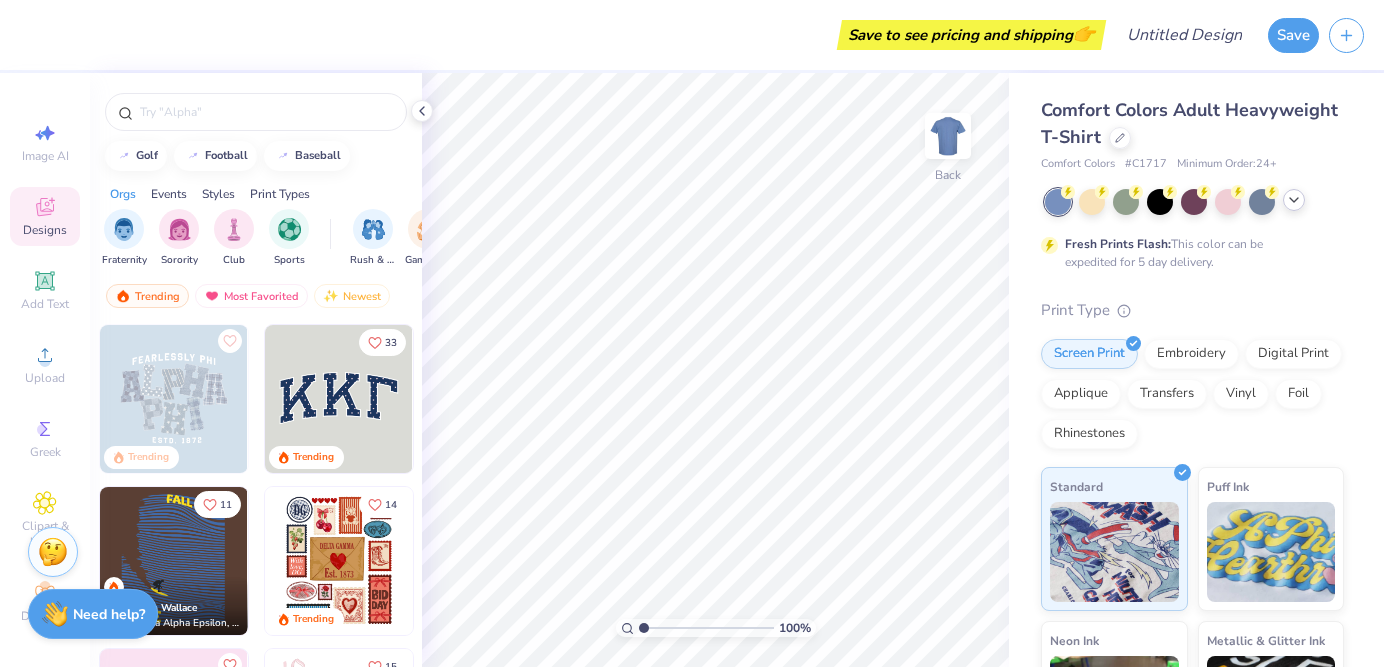 click 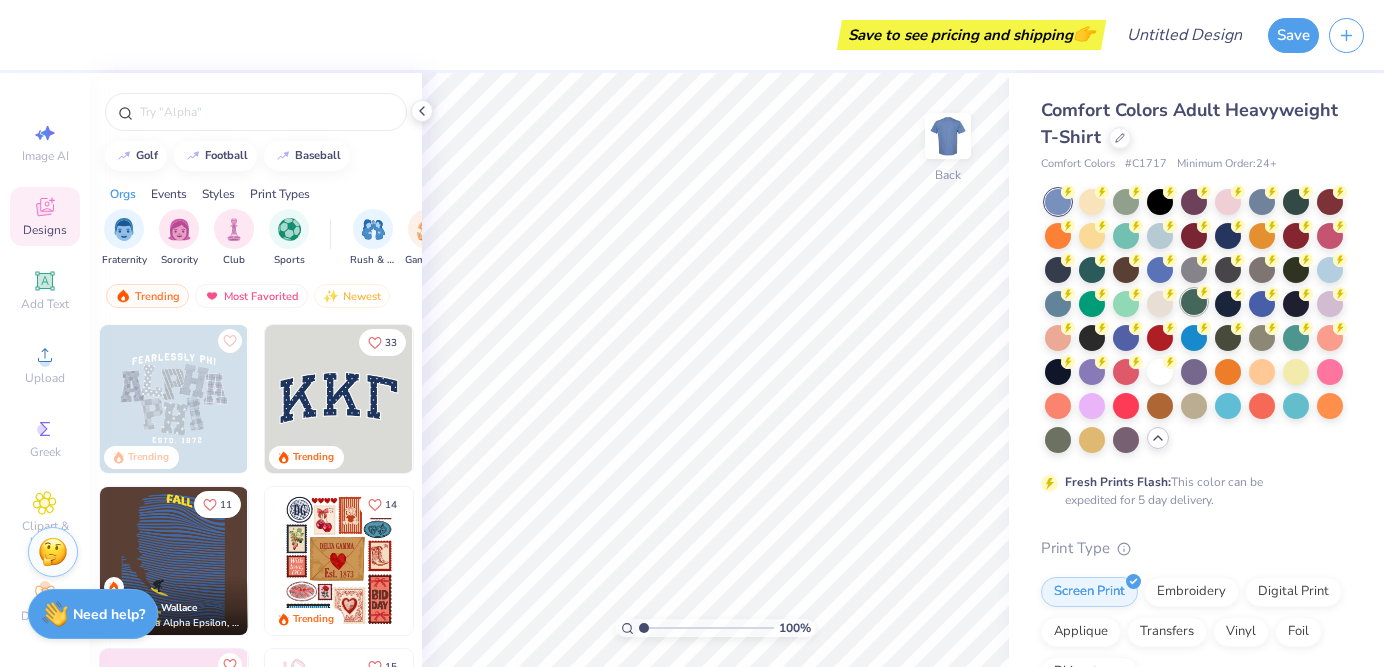 click at bounding box center (1194, 302) 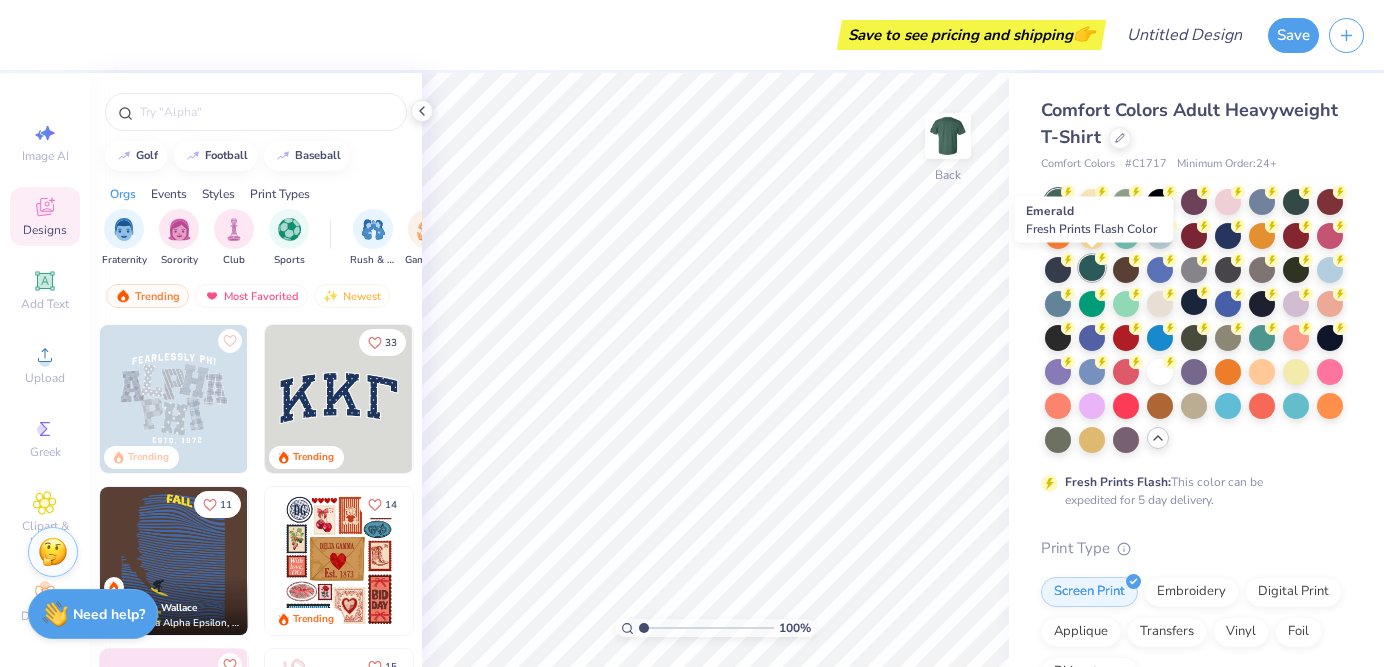 click at bounding box center [1092, 268] 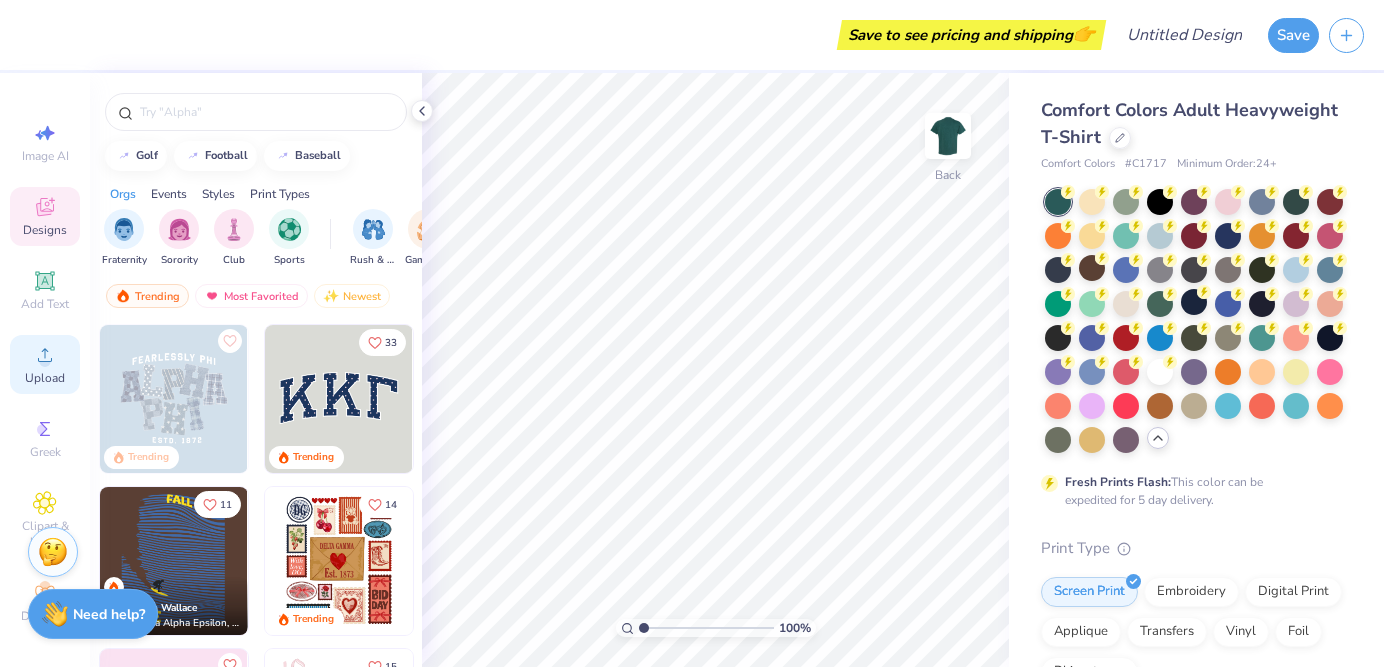 click 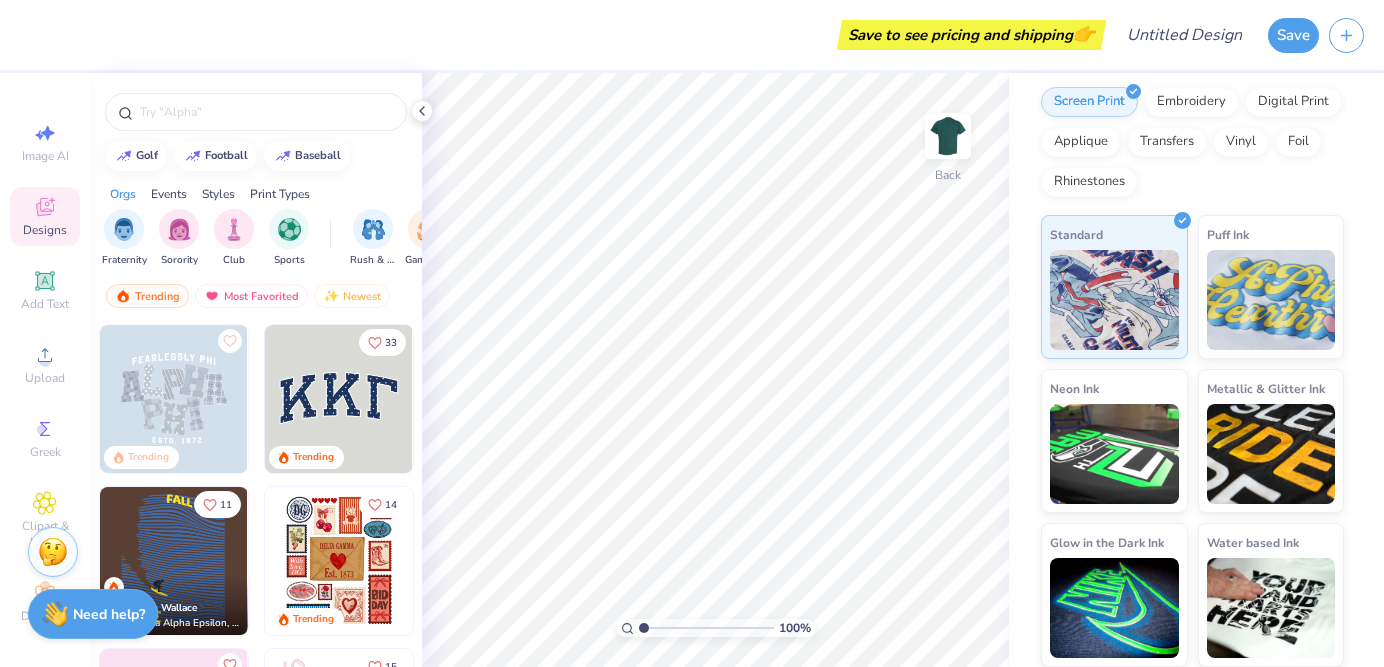 scroll, scrollTop: 0, scrollLeft: 0, axis: both 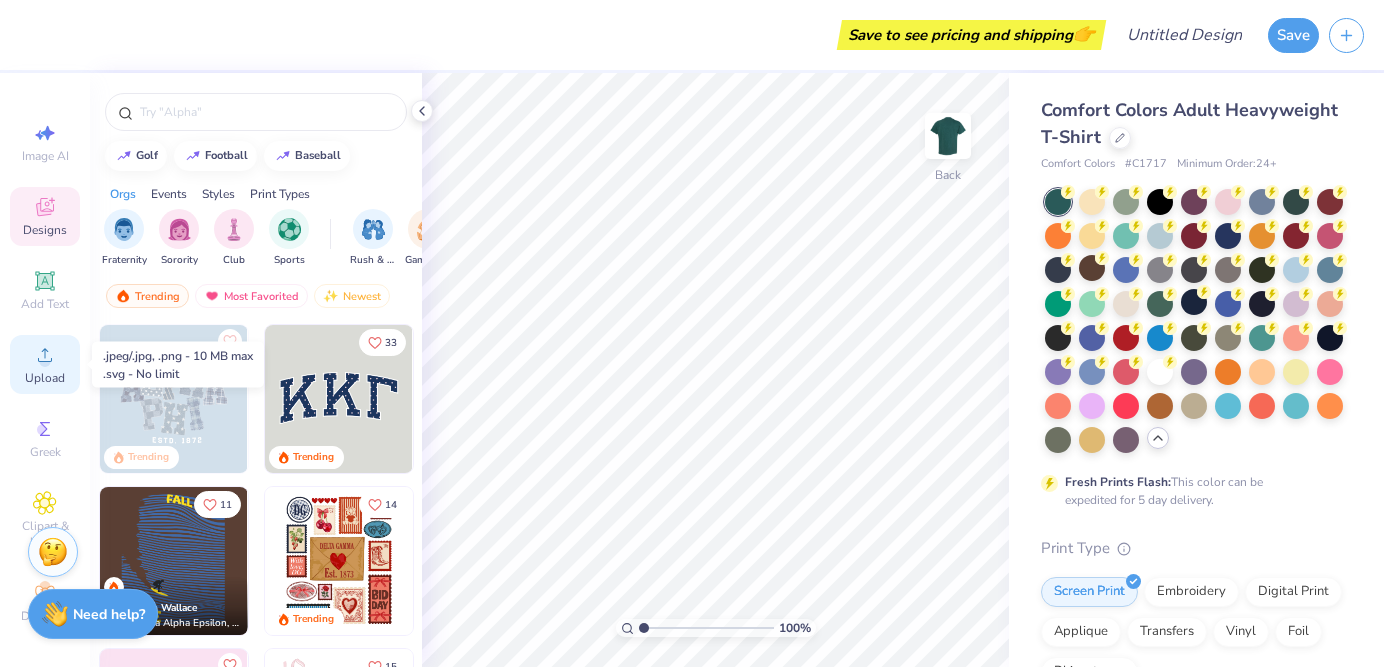 click 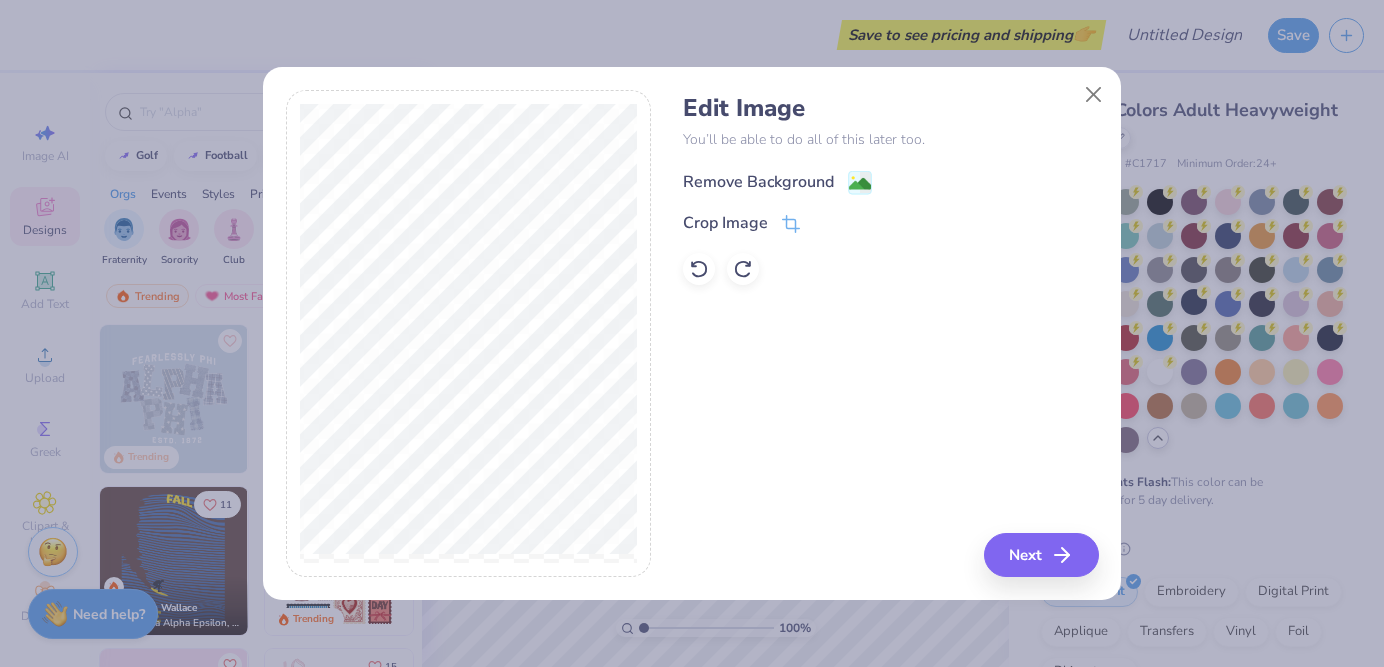 click on "Remove Background" at bounding box center [758, 182] 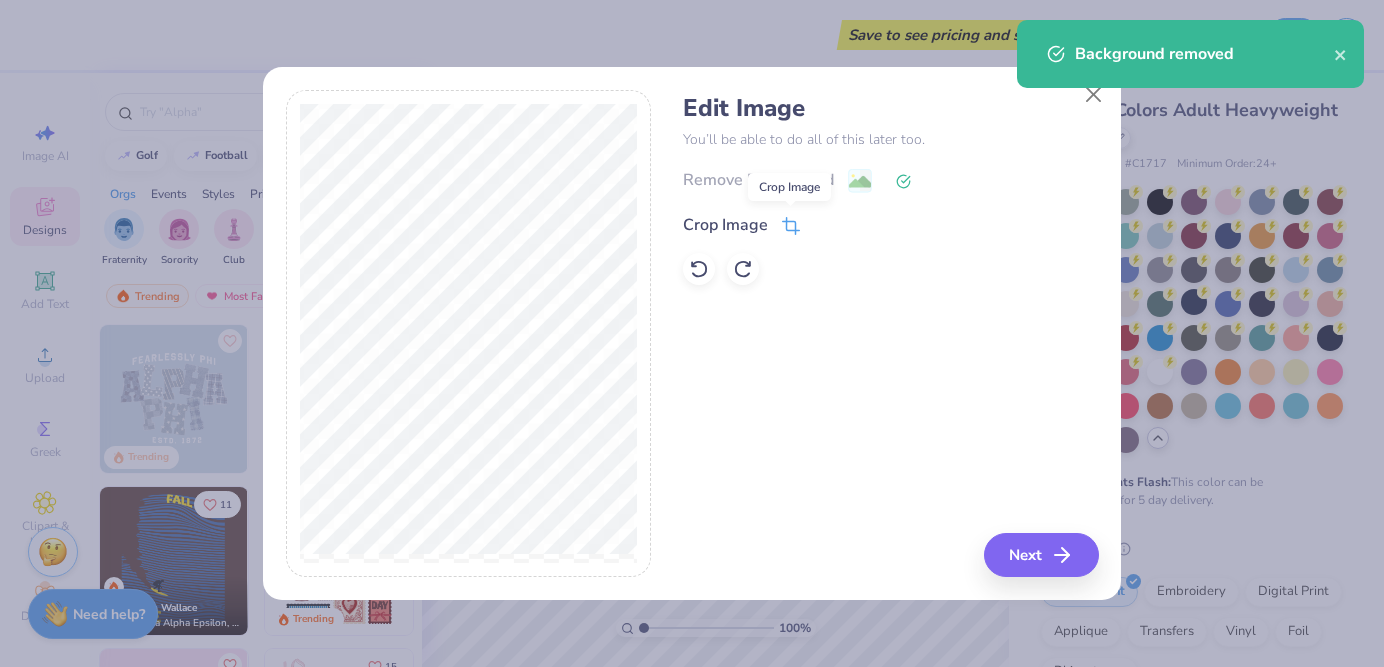 click 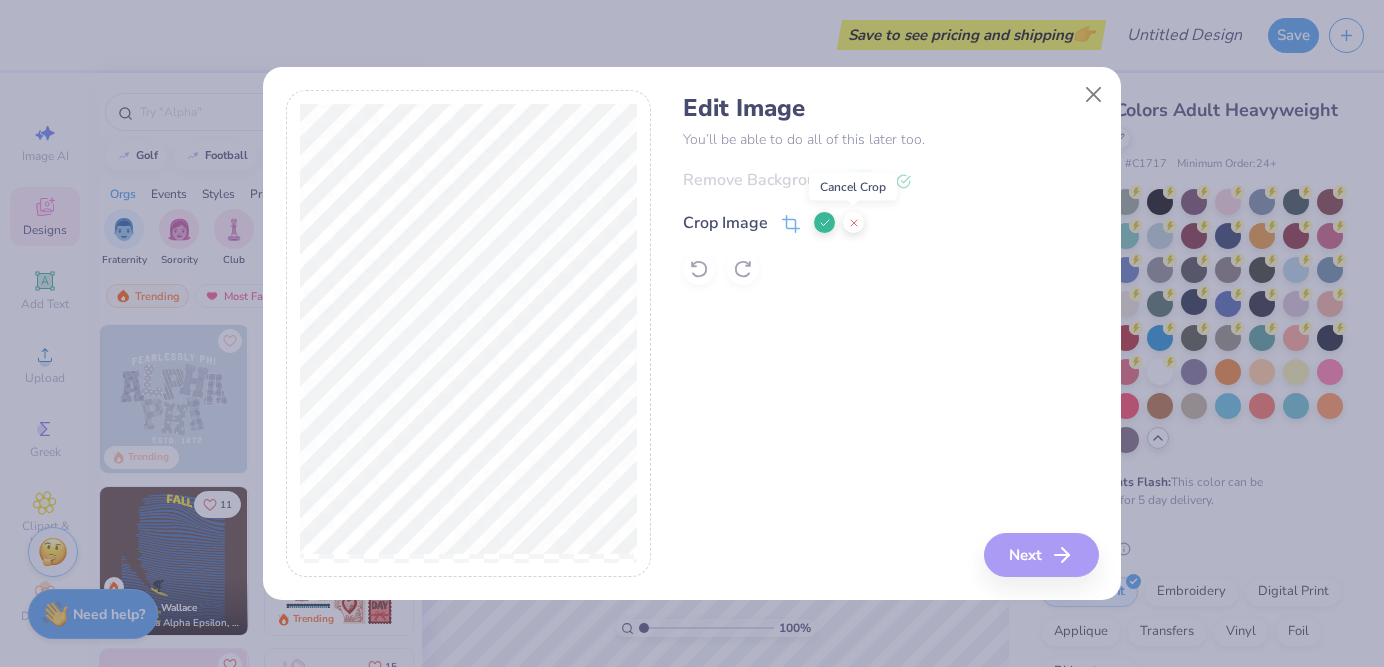 click 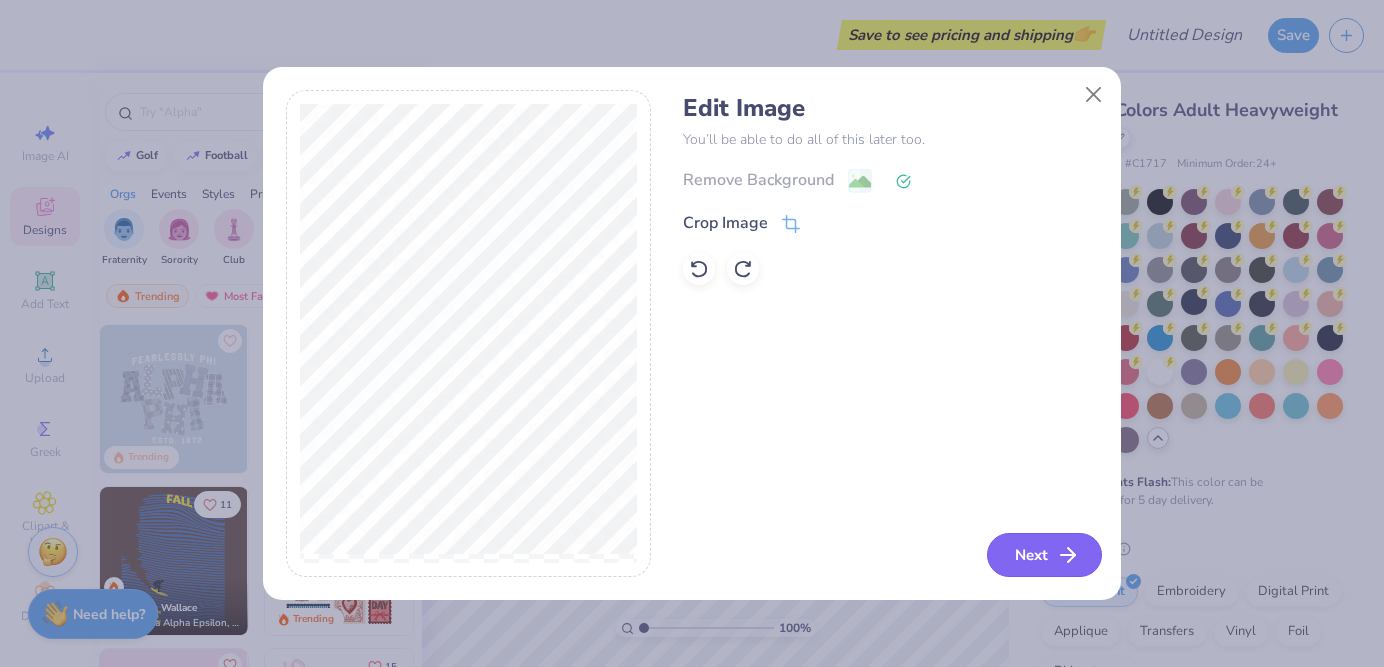 click 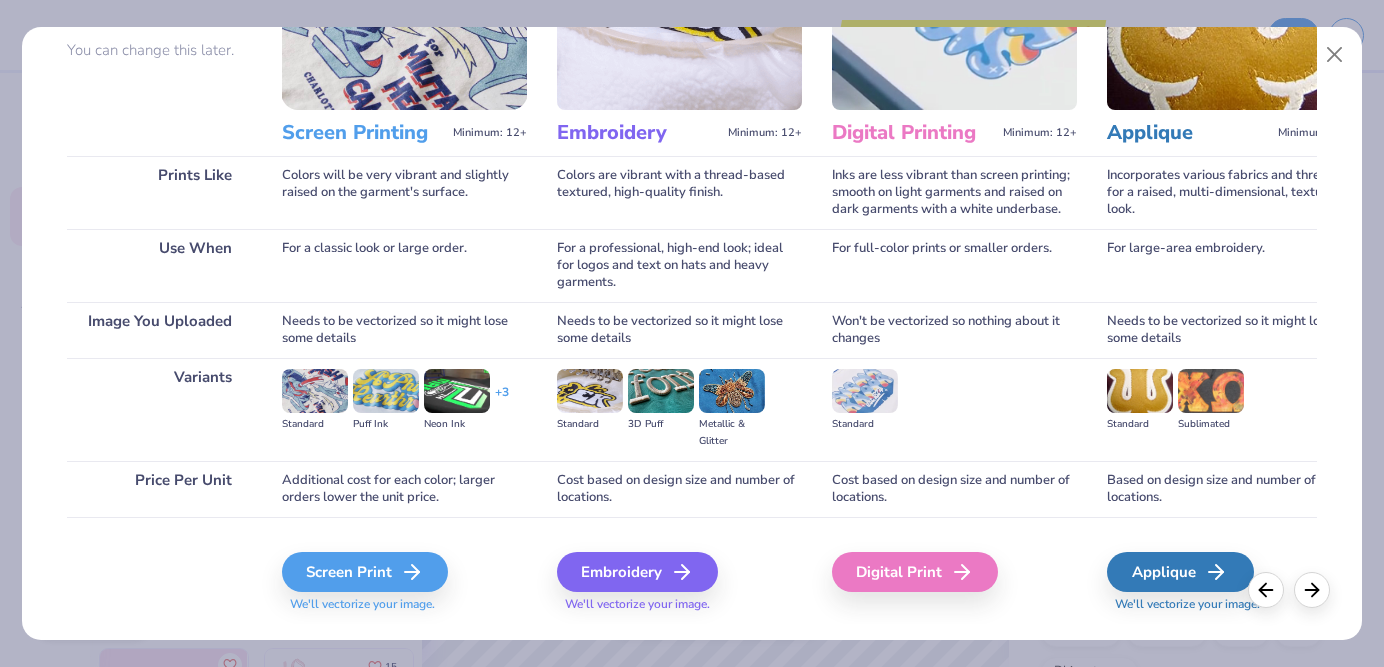 scroll, scrollTop: 170, scrollLeft: 0, axis: vertical 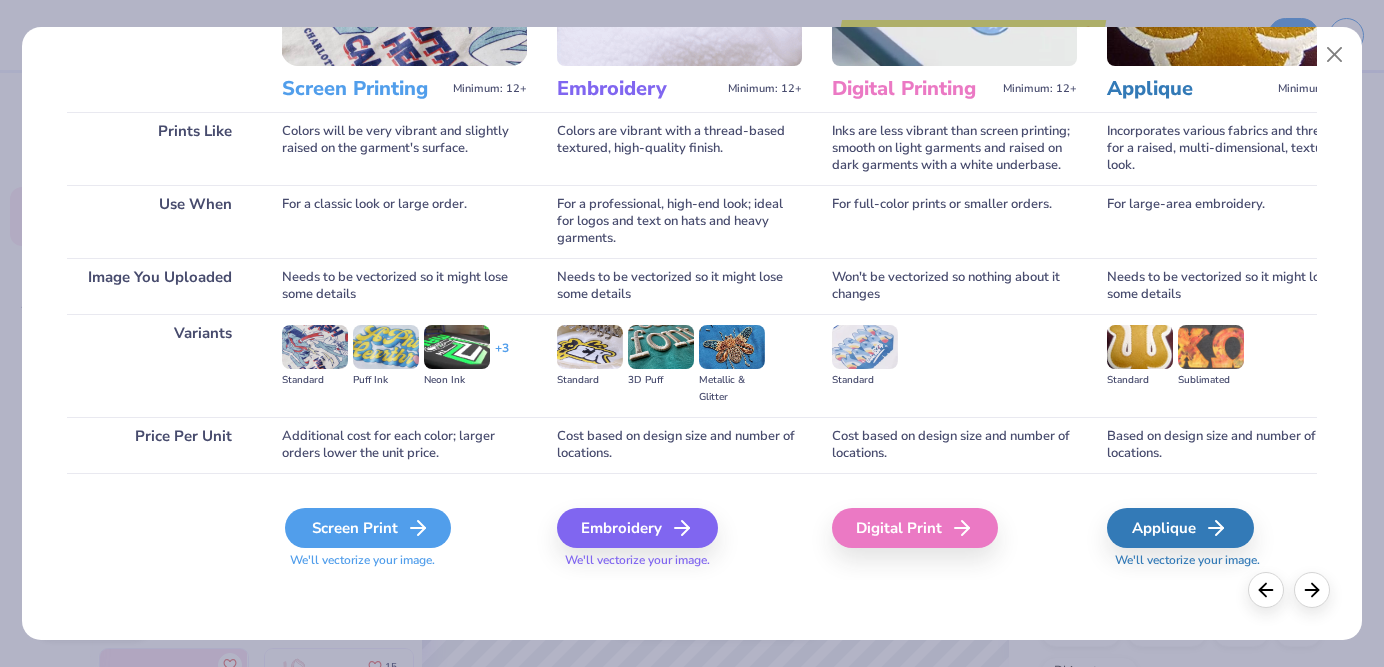 click on "Screen Print" at bounding box center [368, 528] 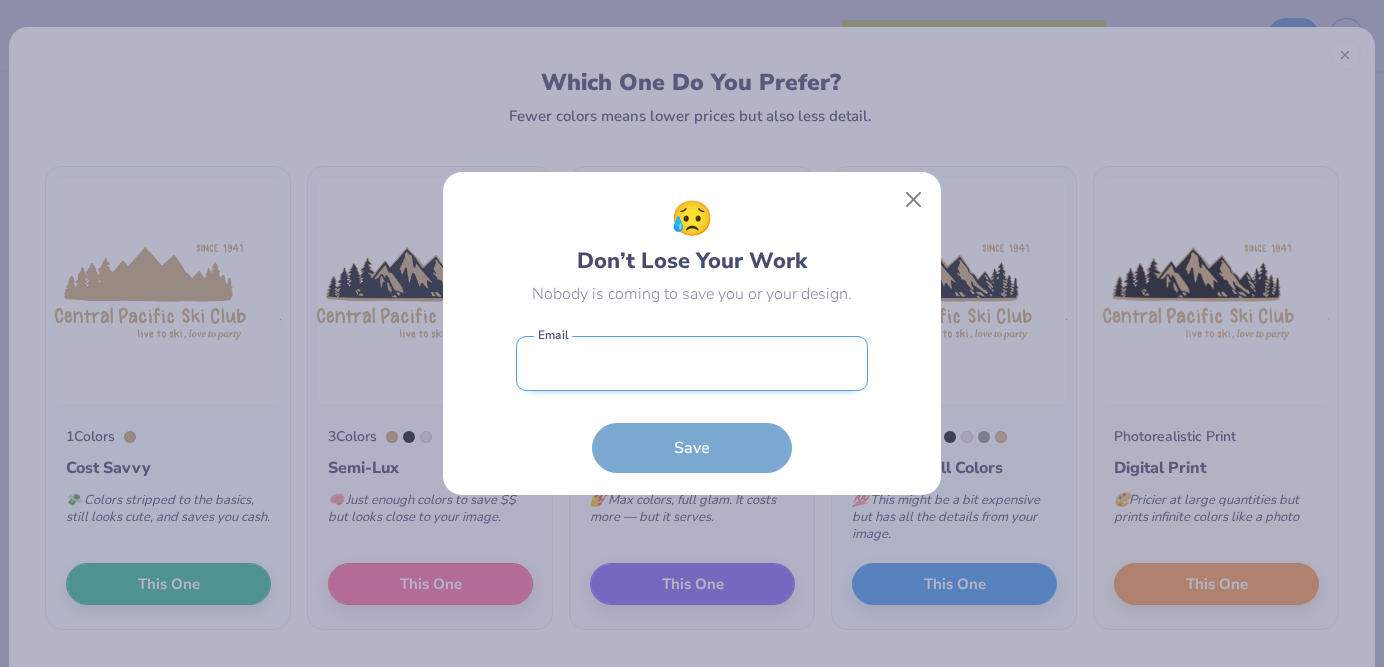 click at bounding box center [692, 363] 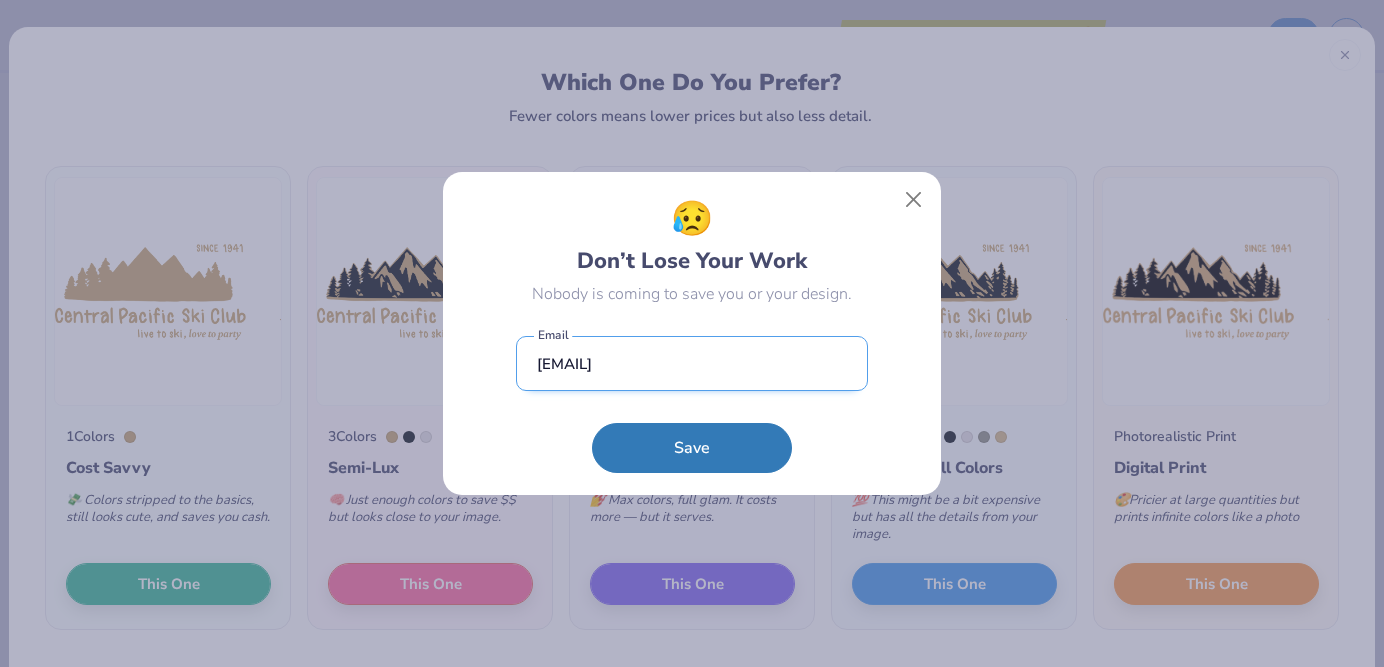 click on "libiamiller2005@gmail.com" at bounding box center [692, 363] 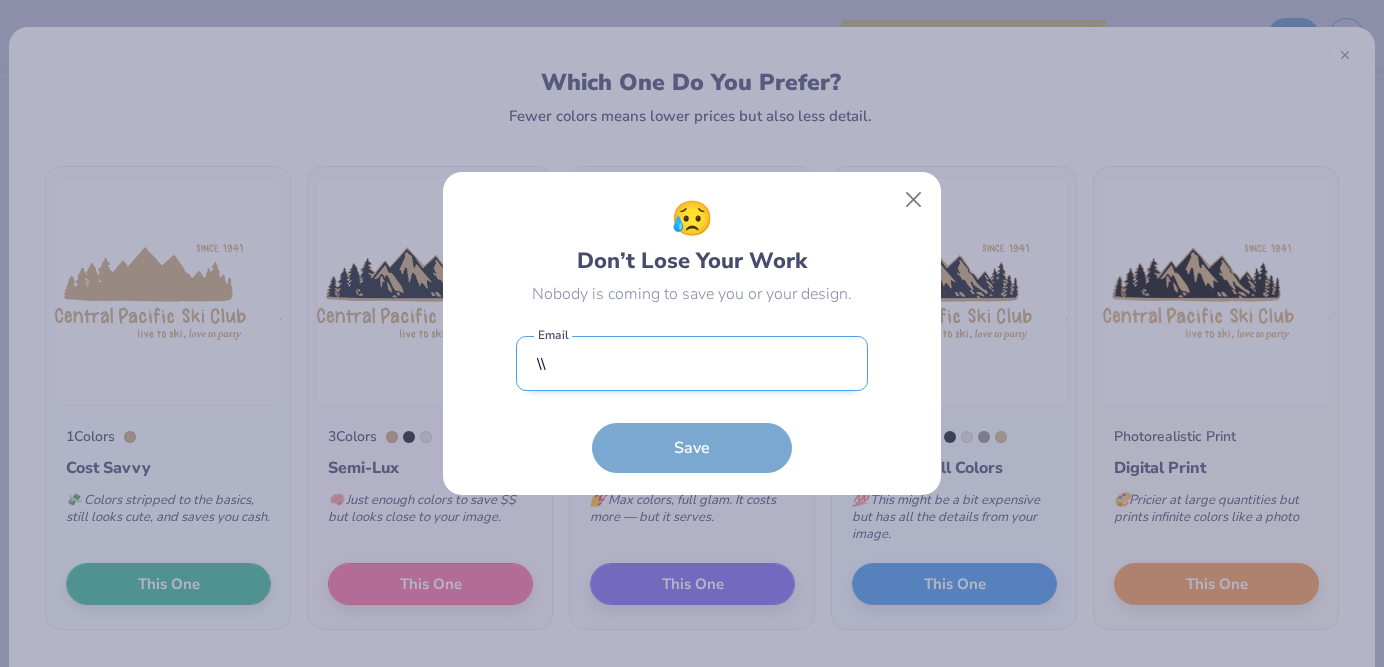 type on "\" 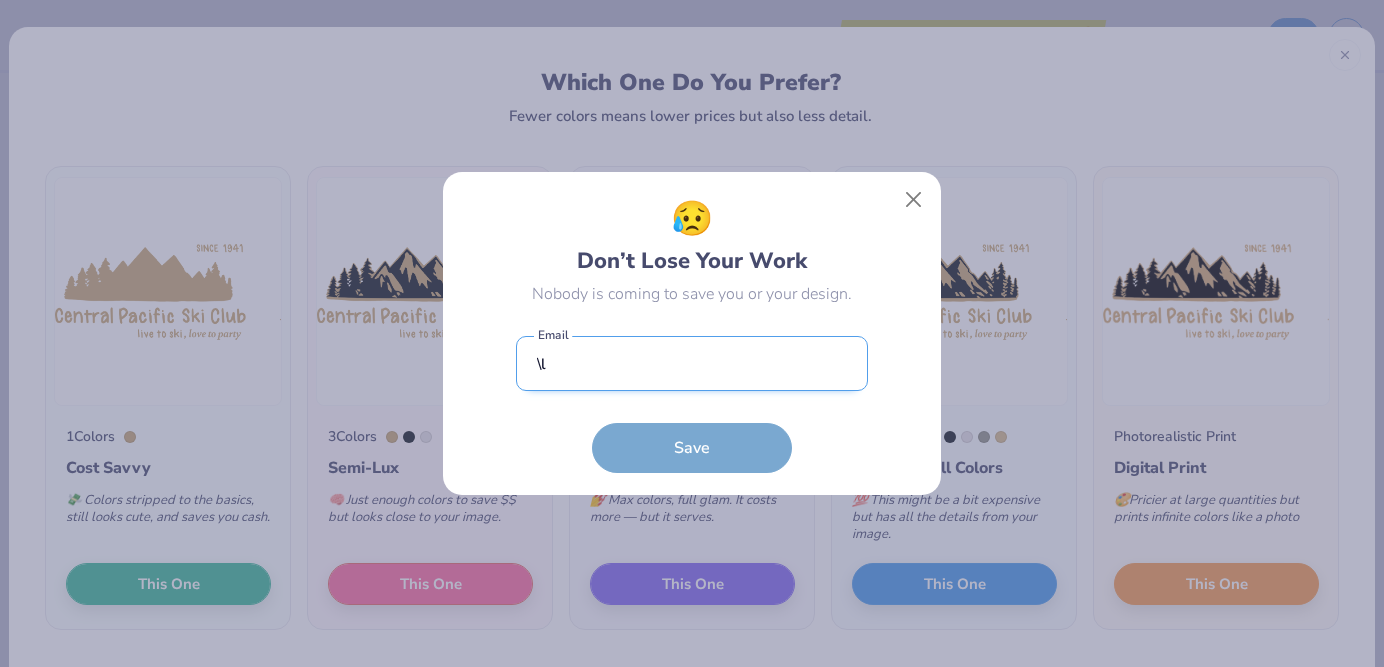 type on "\" 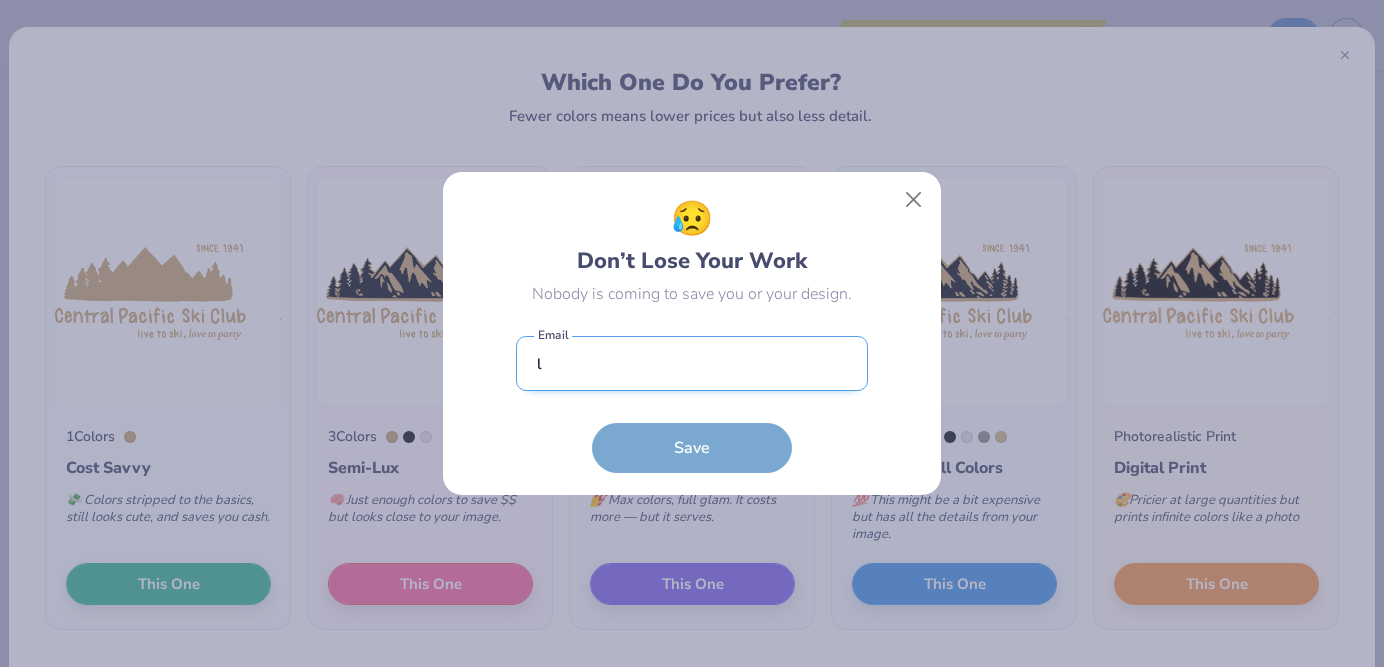 type on "libiazbustamante@gmail.com" 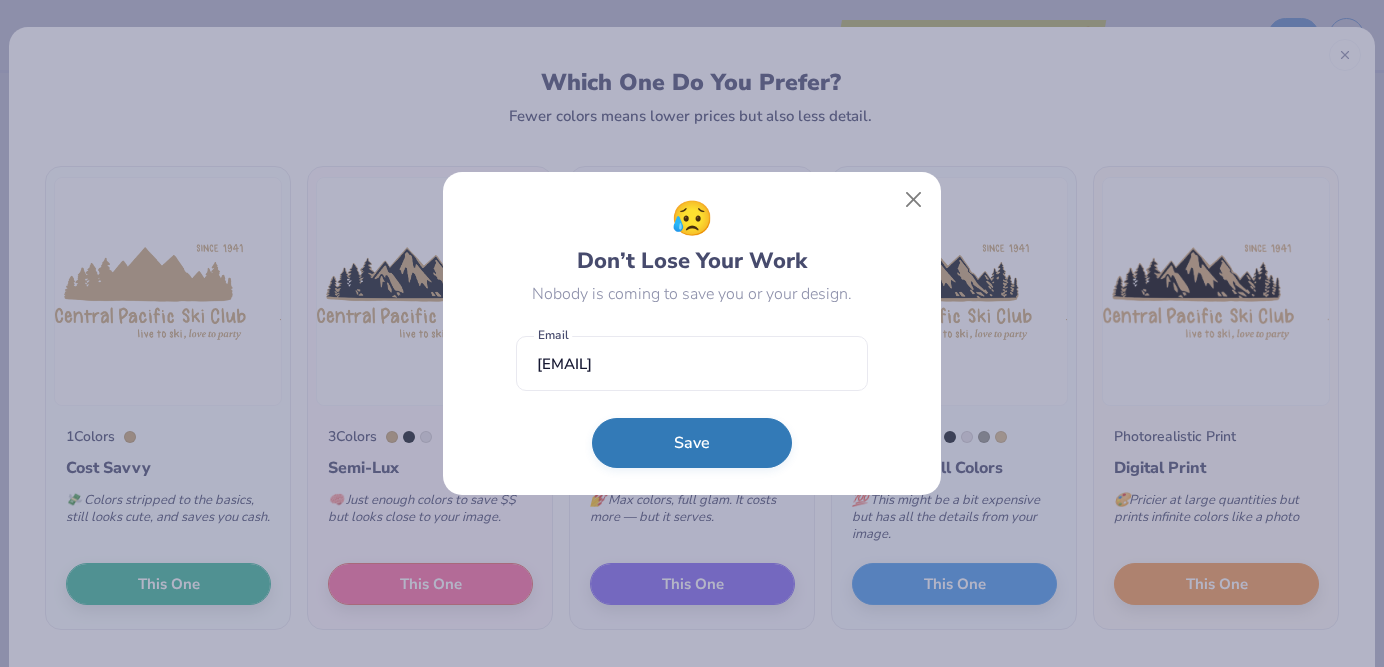 click on "Save" at bounding box center [692, 443] 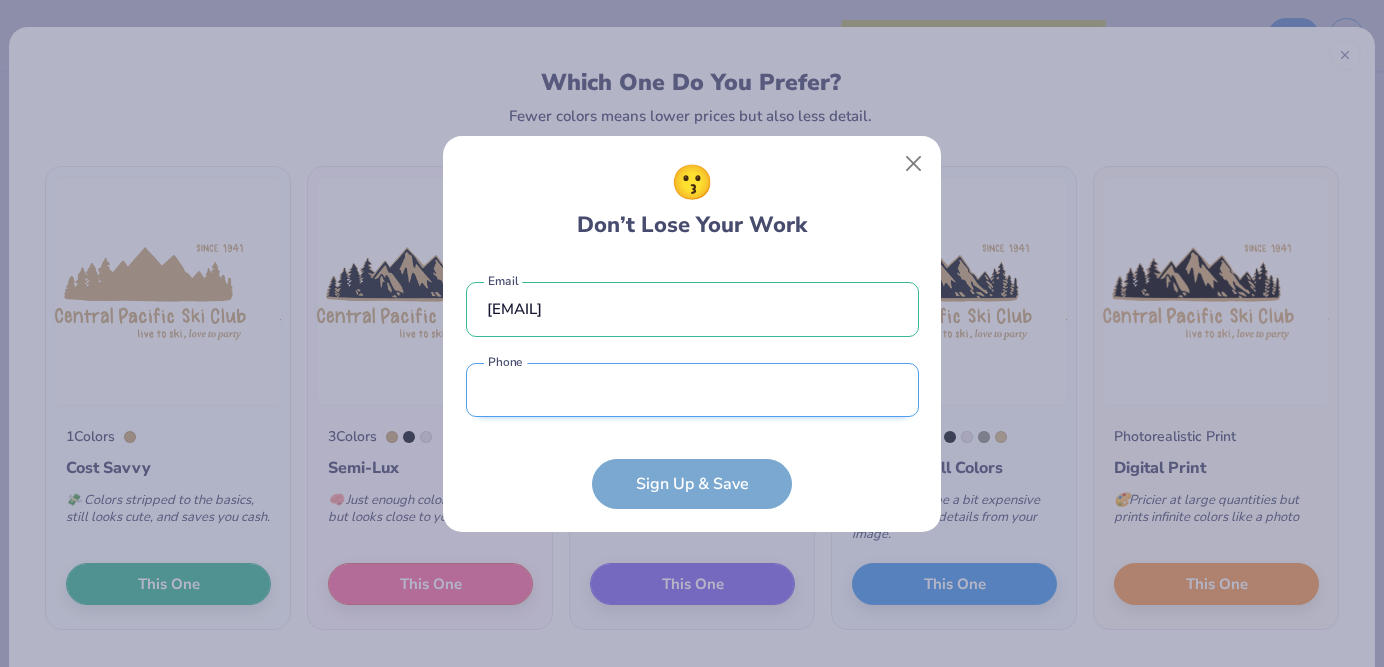 click at bounding box center [692, 390] 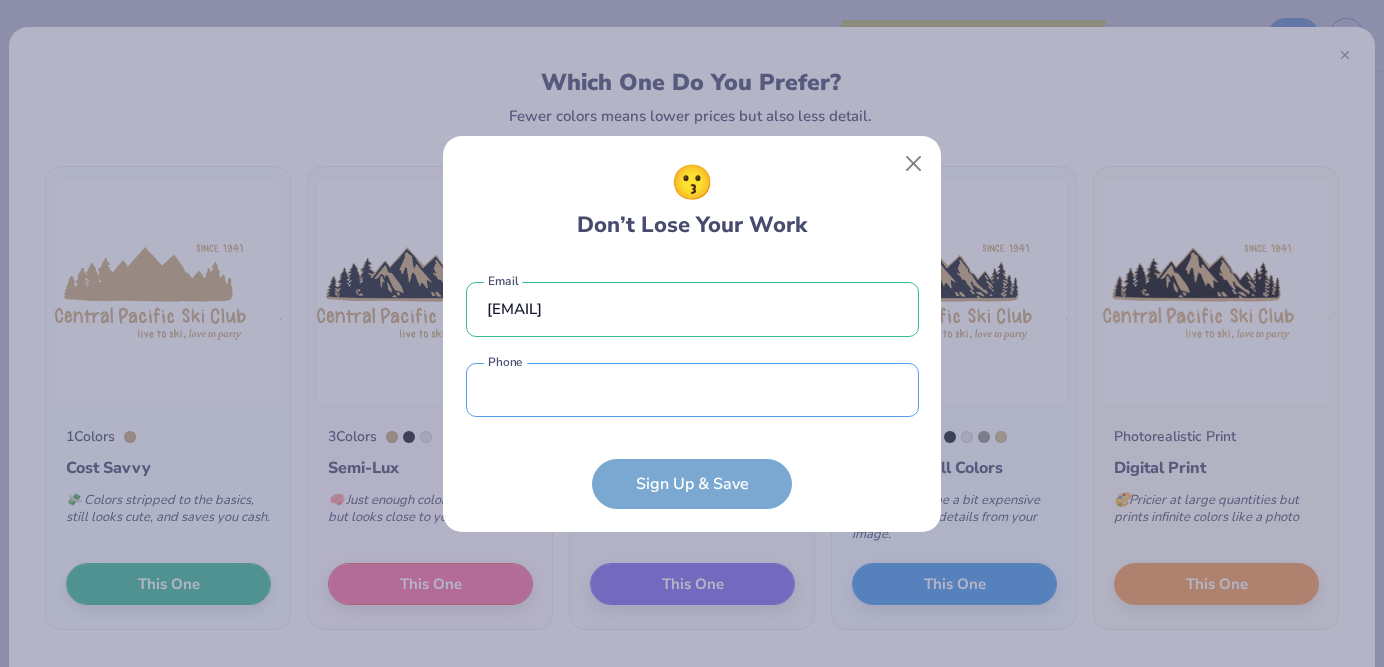type on "(650) 315-9752" 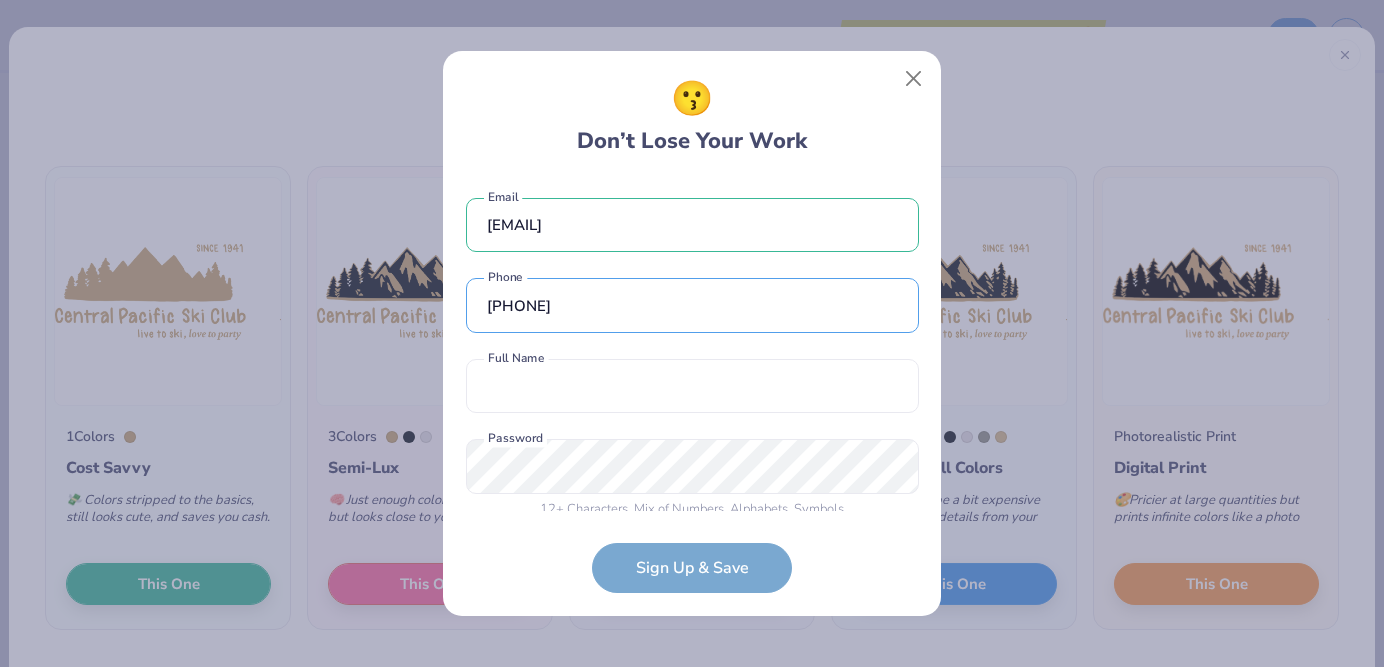 scroll, scrollTop: 18, scrollLeft: 0, axis: vertical 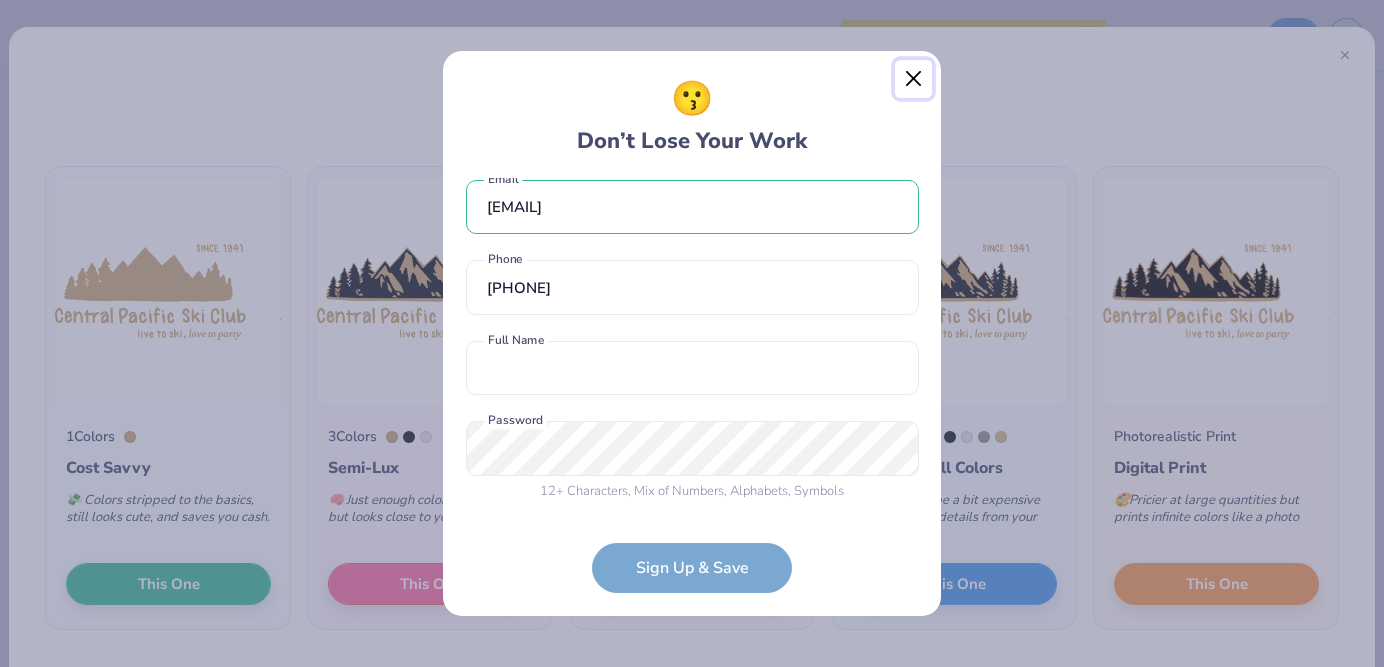 click at bounding box center (914, 79) 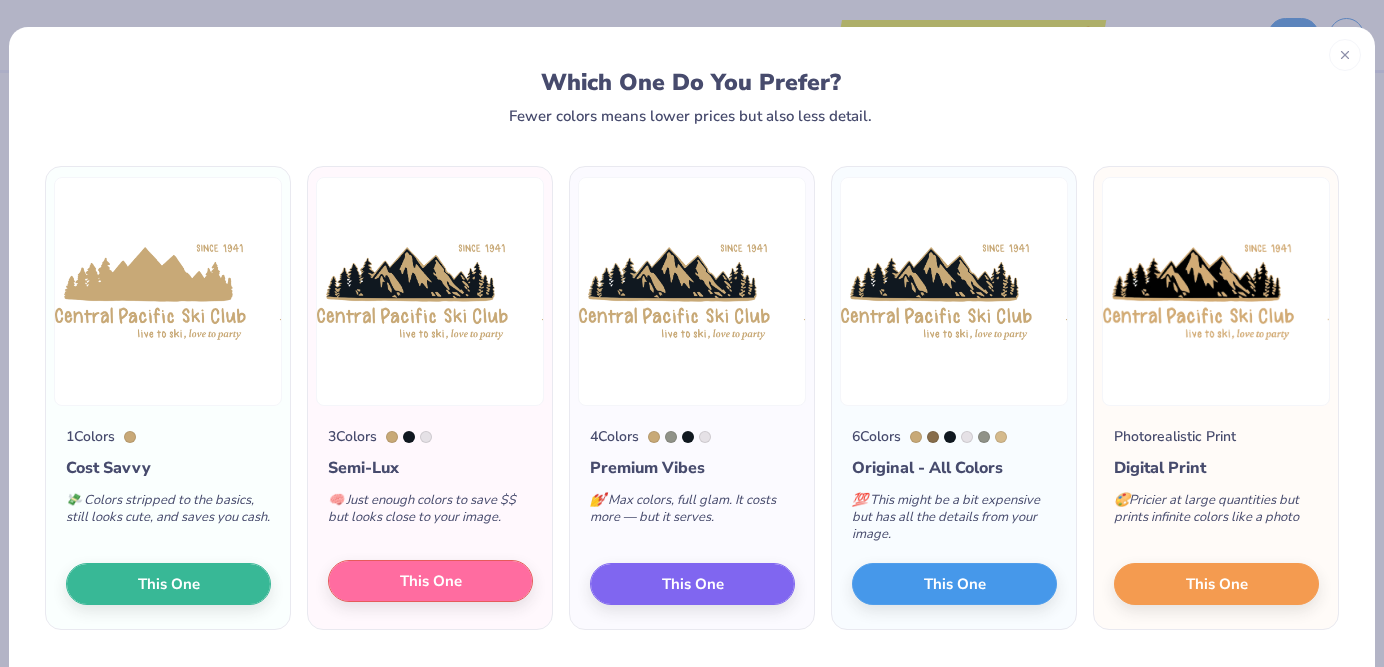 scroll, scrollTop: 59, scrollLeft: 0, axis: vertical 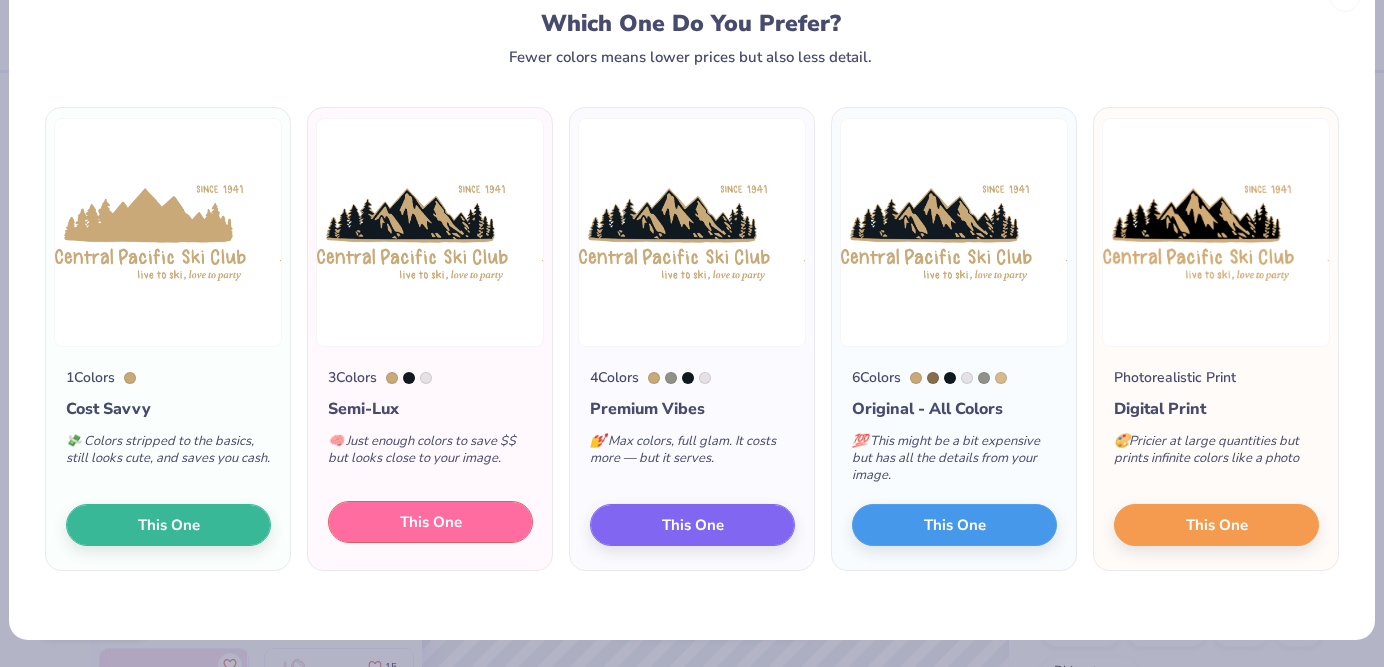click on "This One" at bounding box center (431, 522) 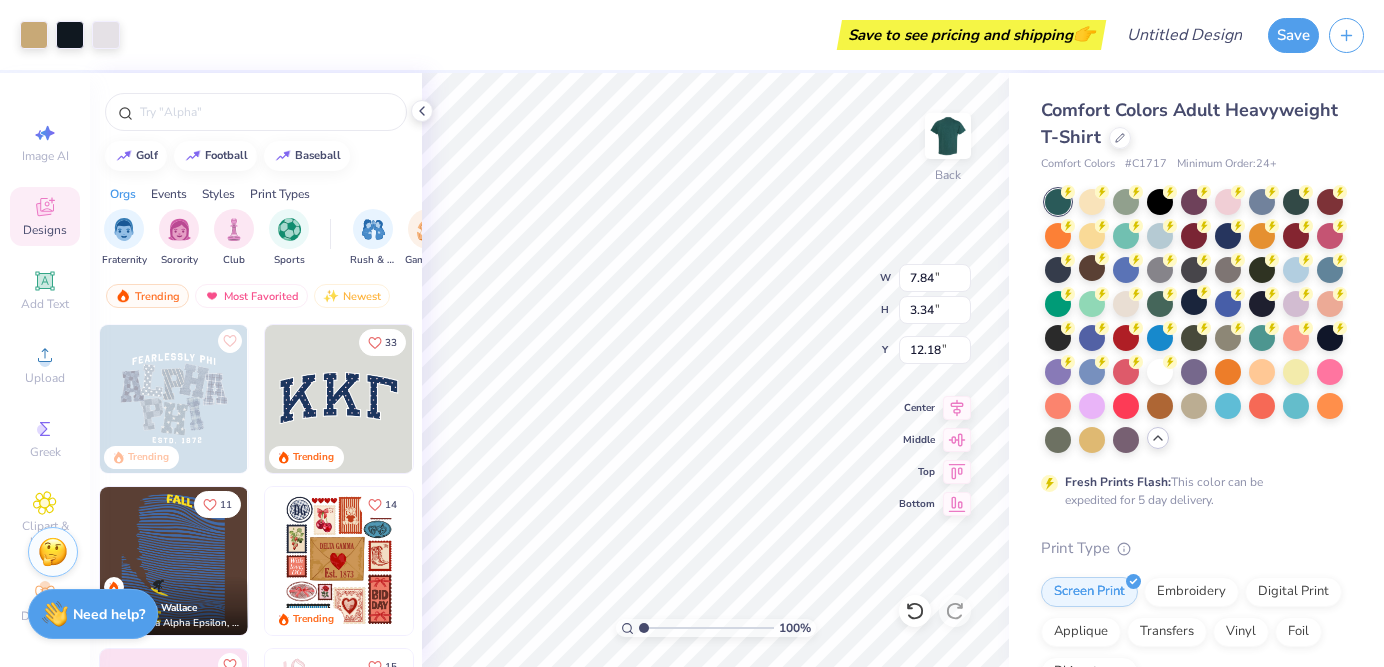 type on "7.84" 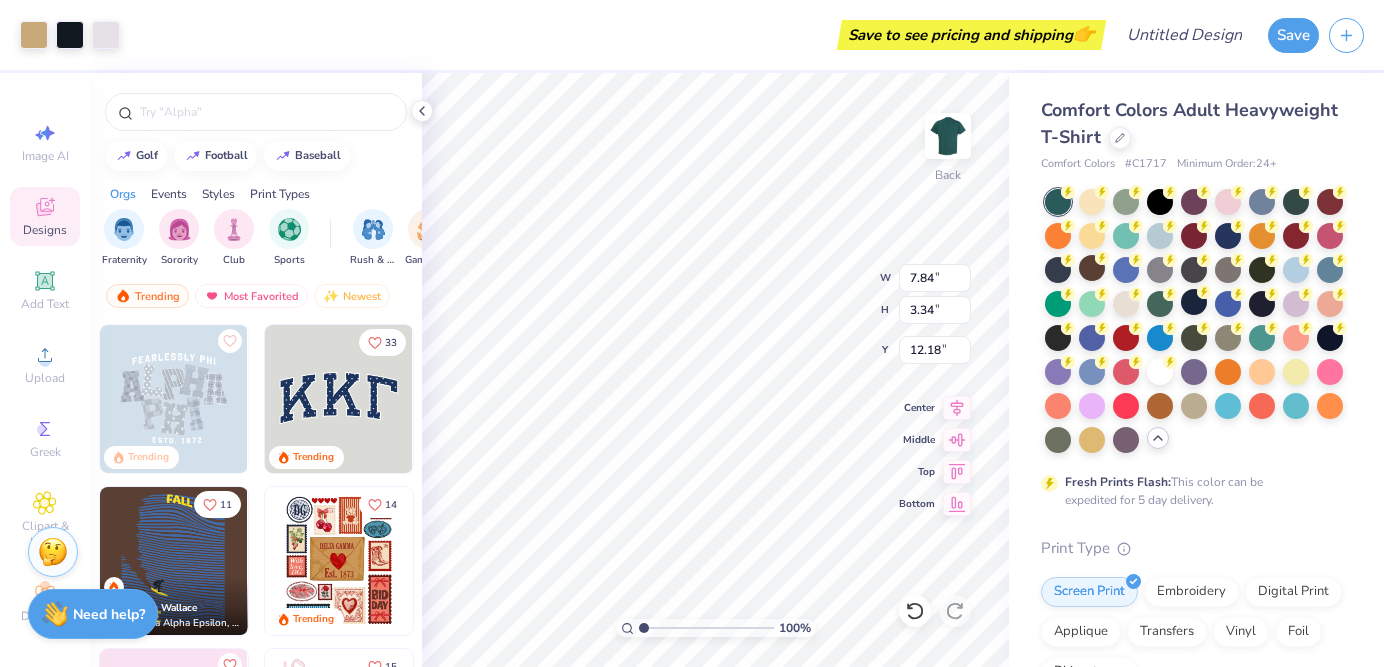 type on "3.34" 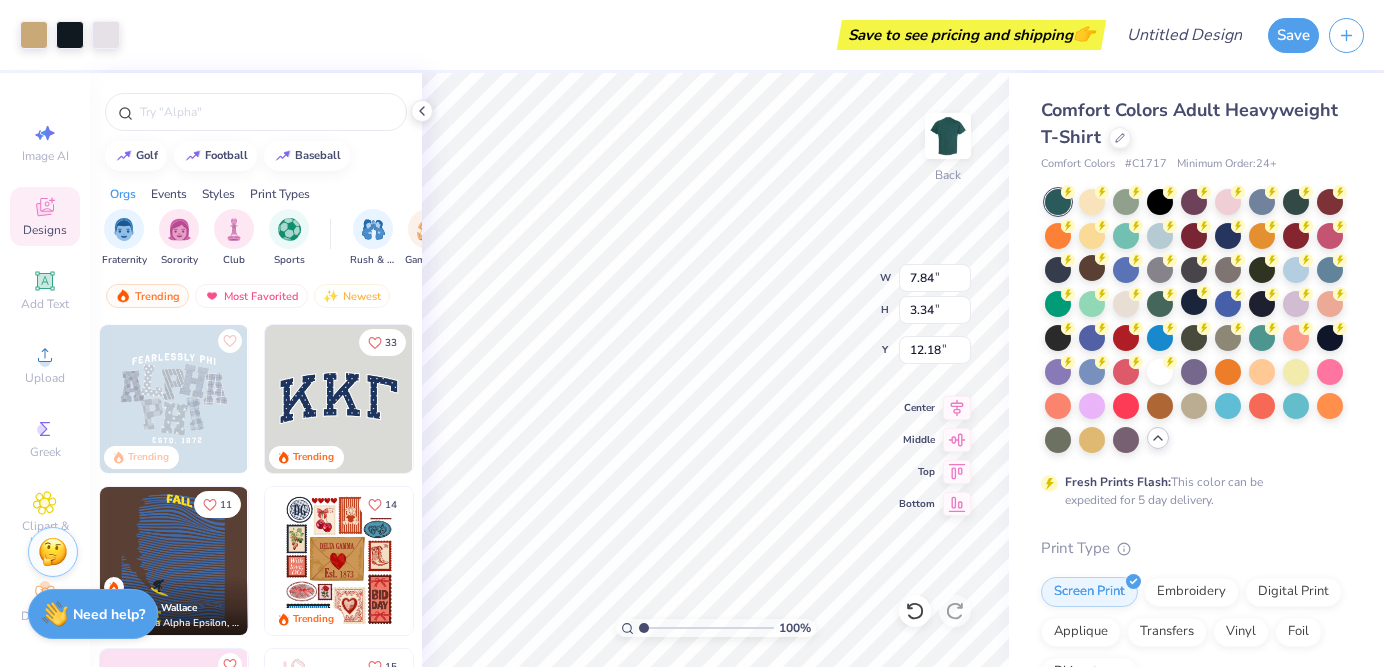 type on "12.18" 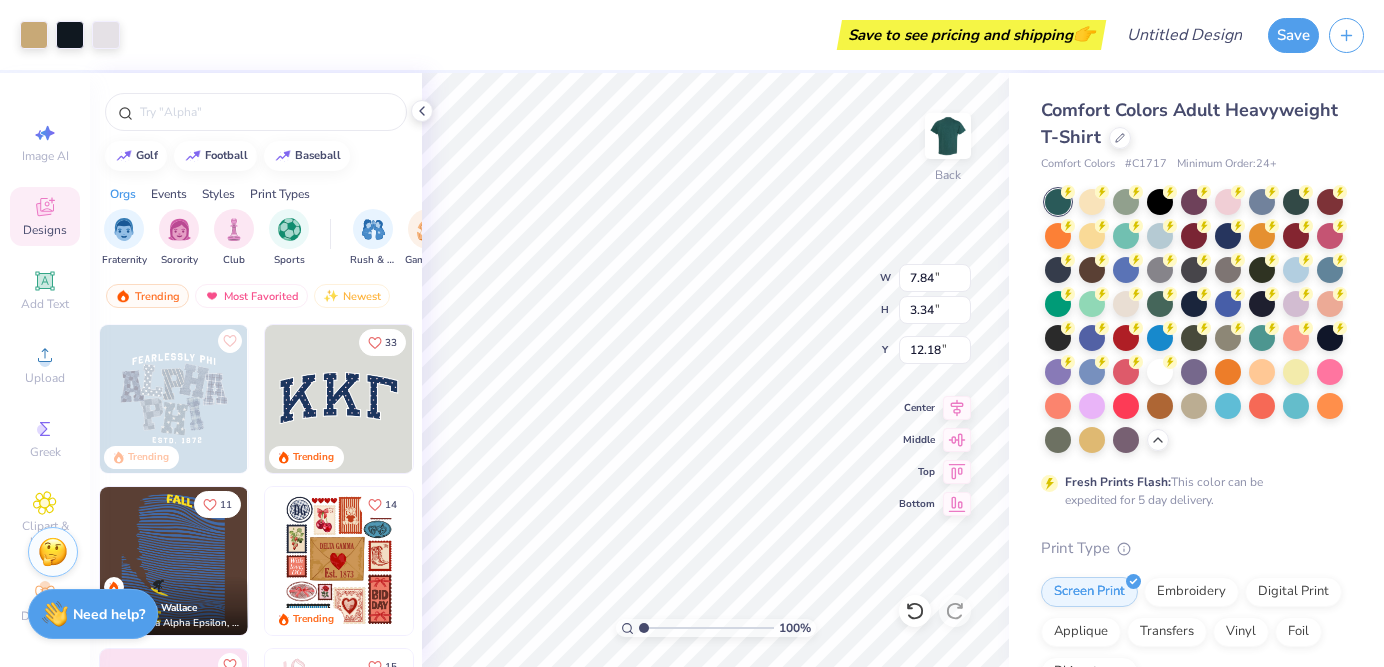 scroll, scrollTop: 0, scrollLeft: 0, axis: both 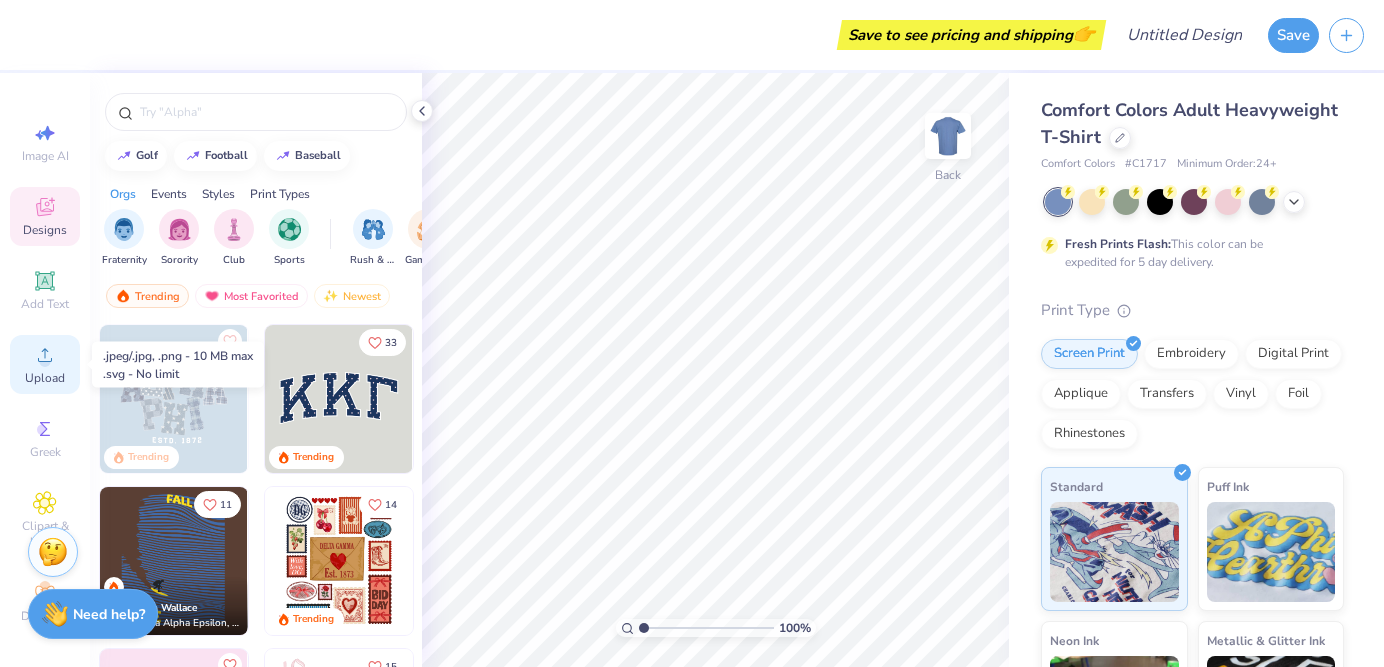click 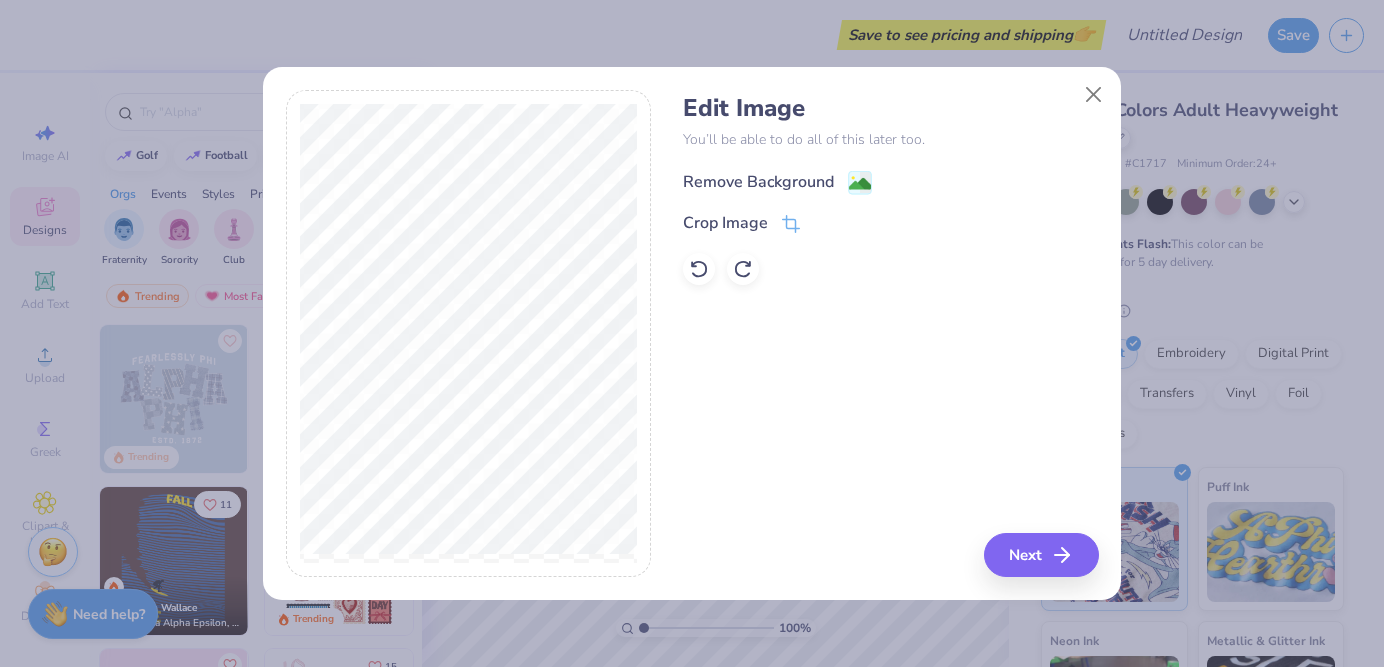 click 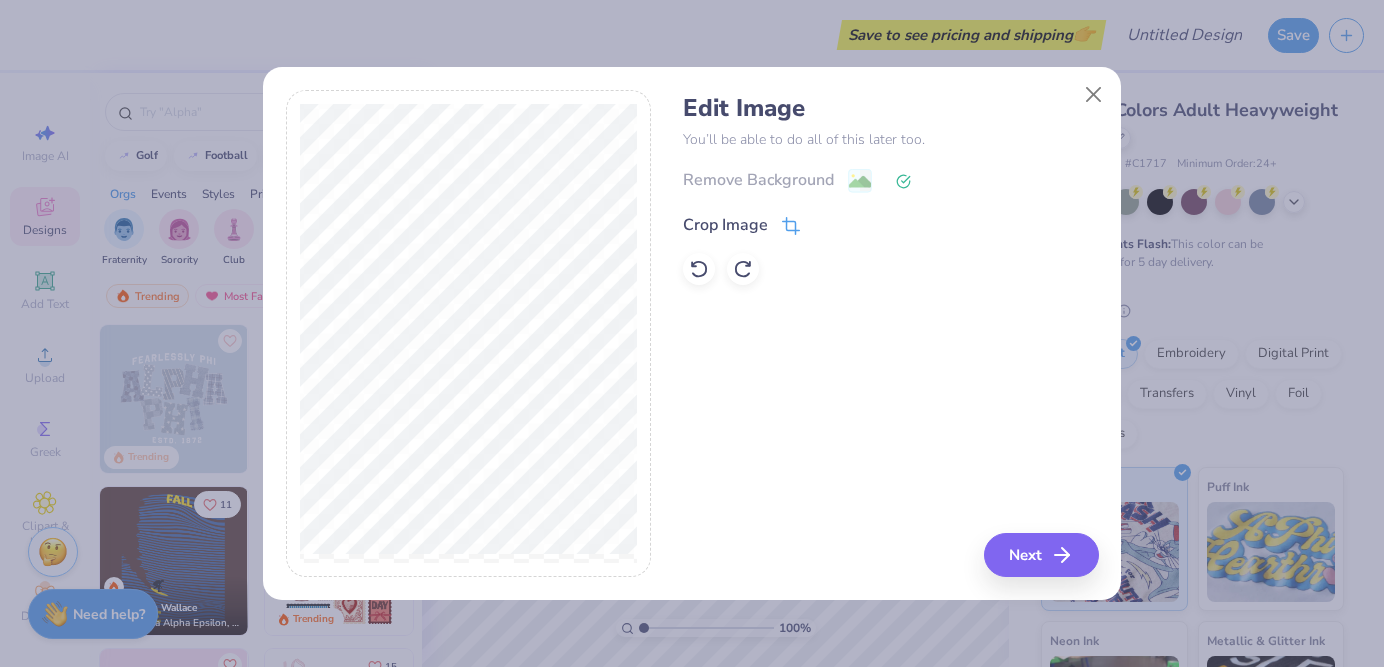 click 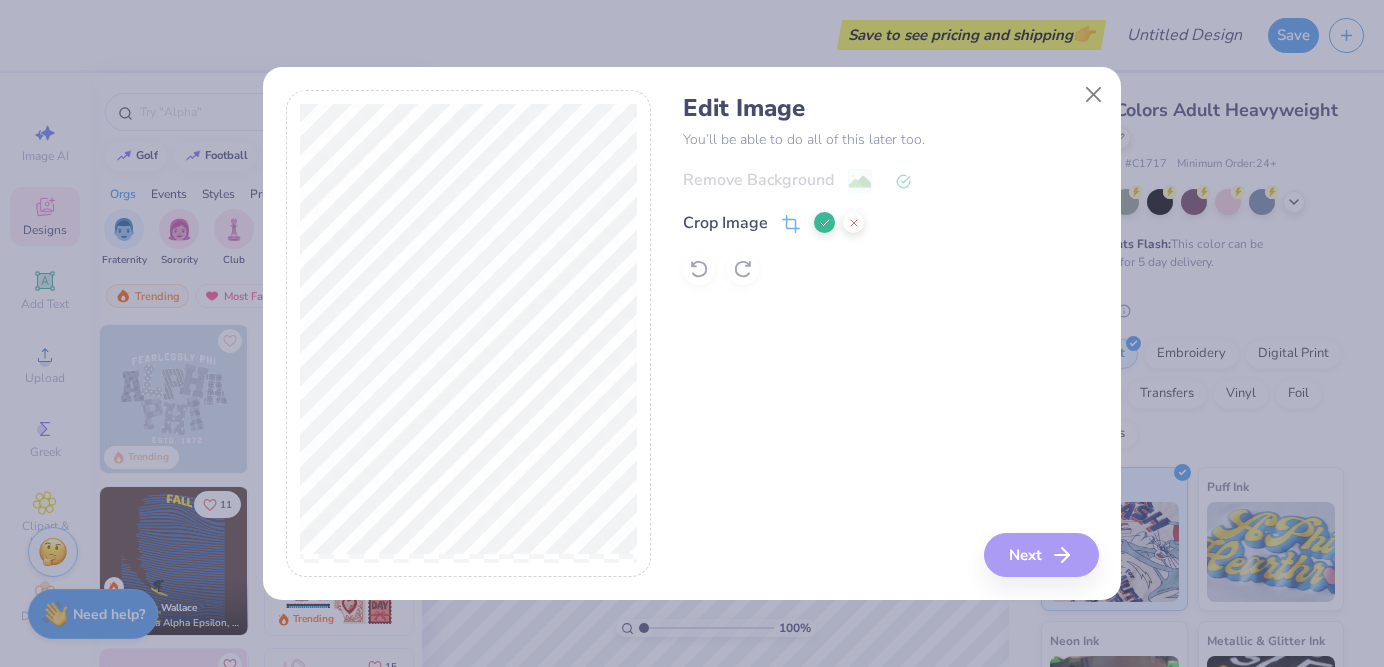click on "Edit Image You’ll be able to do all of this later too. Remove Background Crop Image Next" at bounding box center [692, 333] 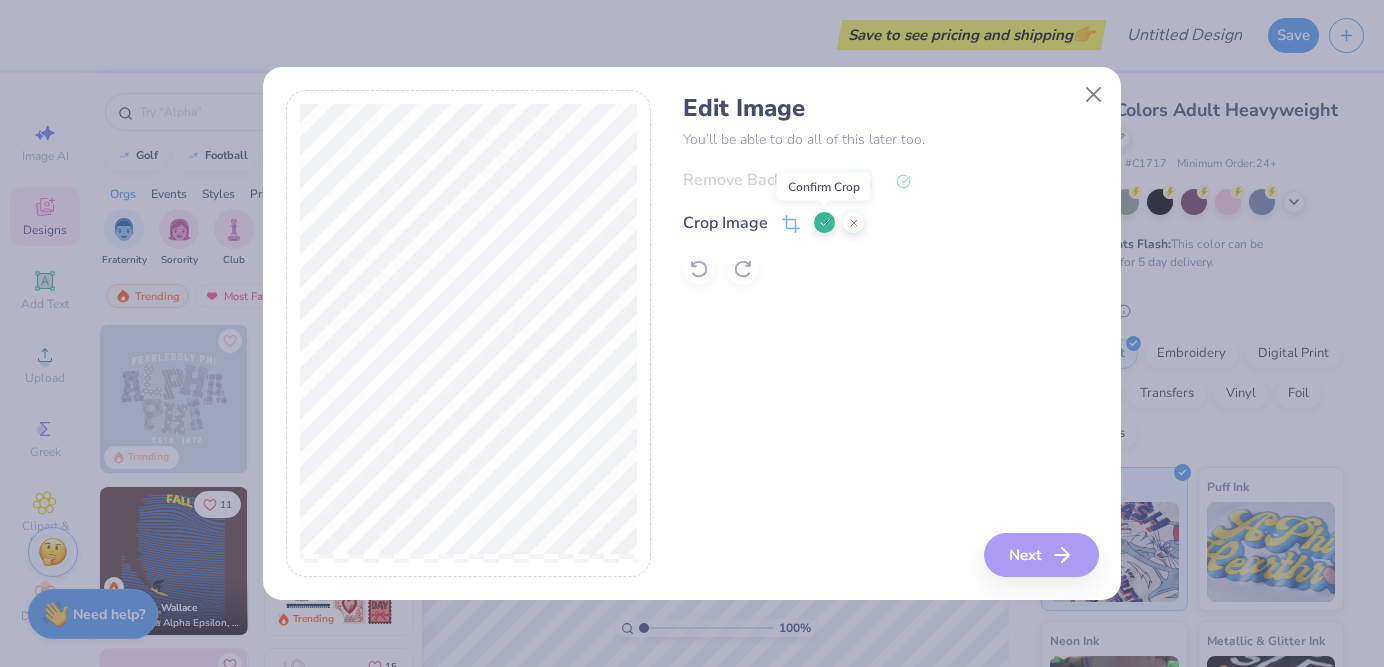 click 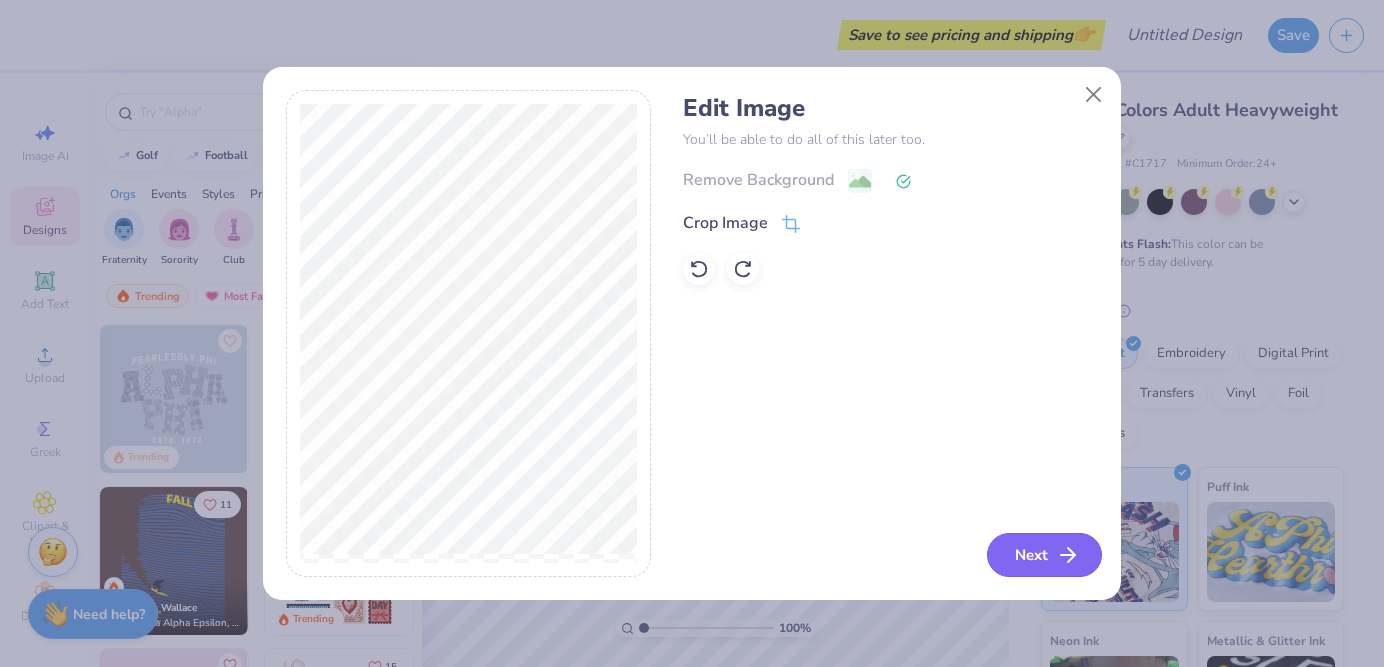 click on "Next" at bounding box center (1044, 555) 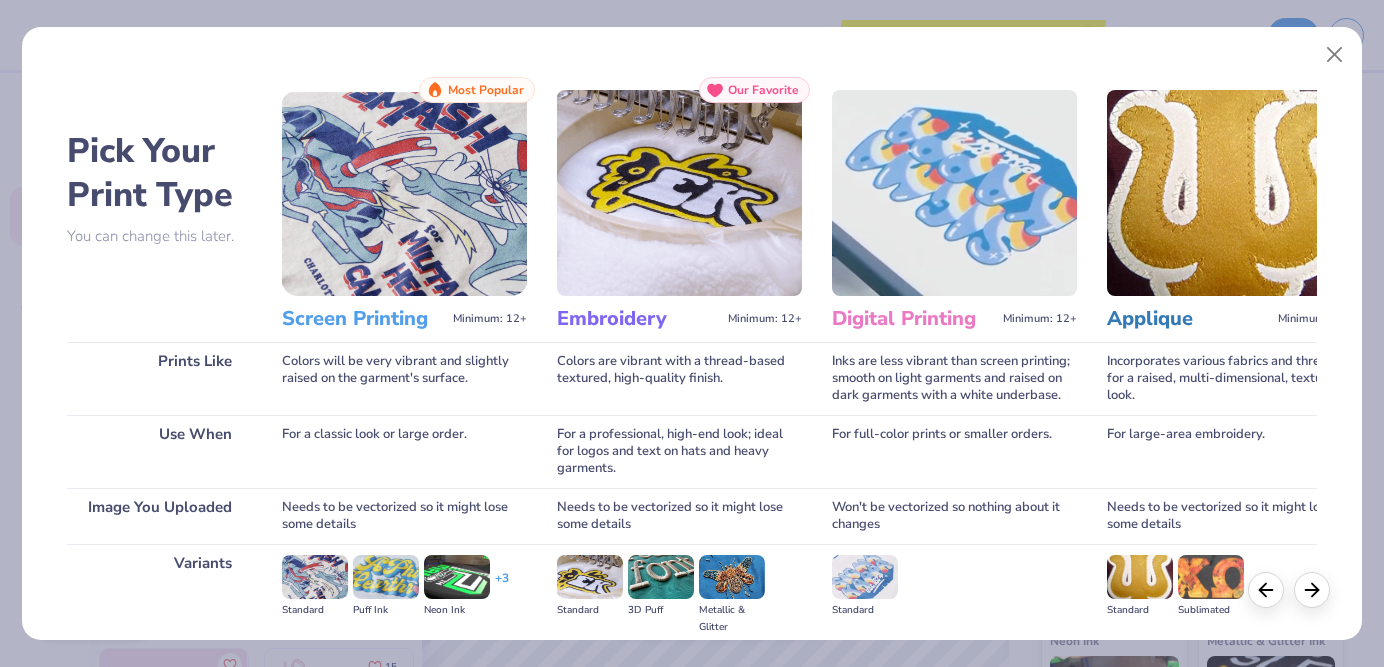 scroll, scrollTop: 230, scrollLeft: 0, axis: vertical 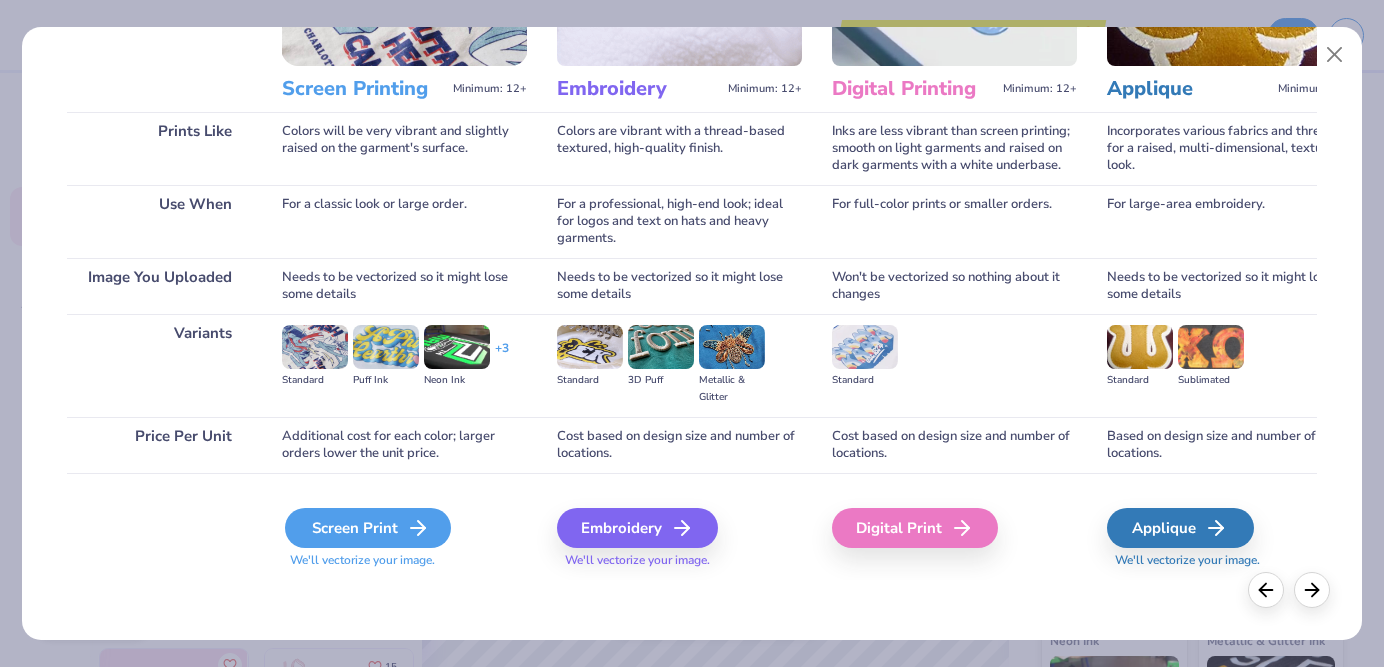click on "Screen Print" at bounding box center (368, 528) 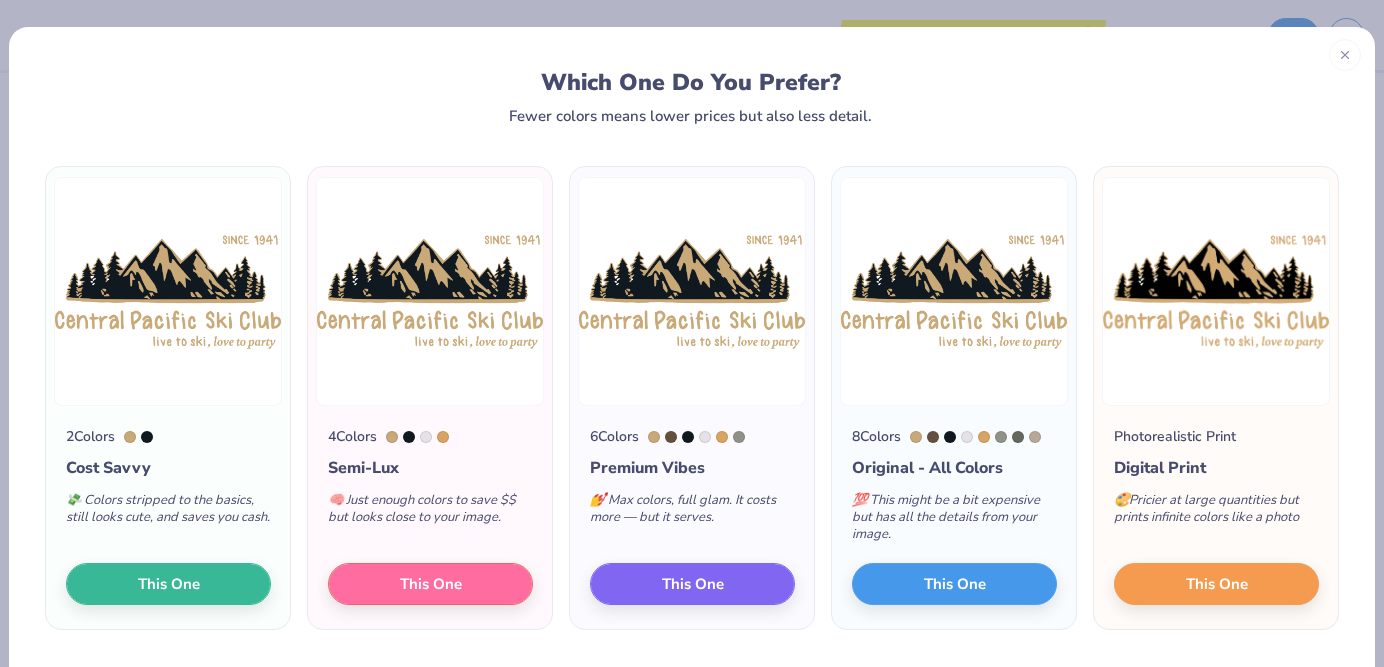 scroll, scrollTop: 0, scrollLeft: 0, axis: both 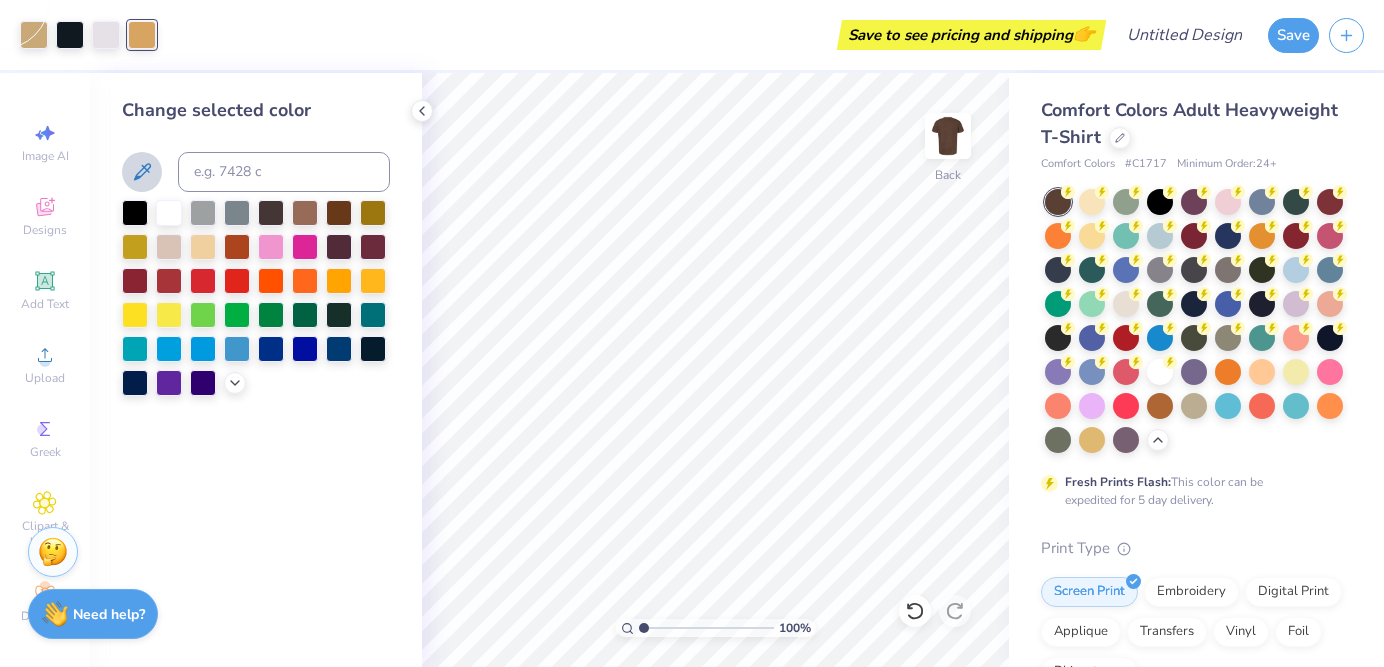 type on "4" 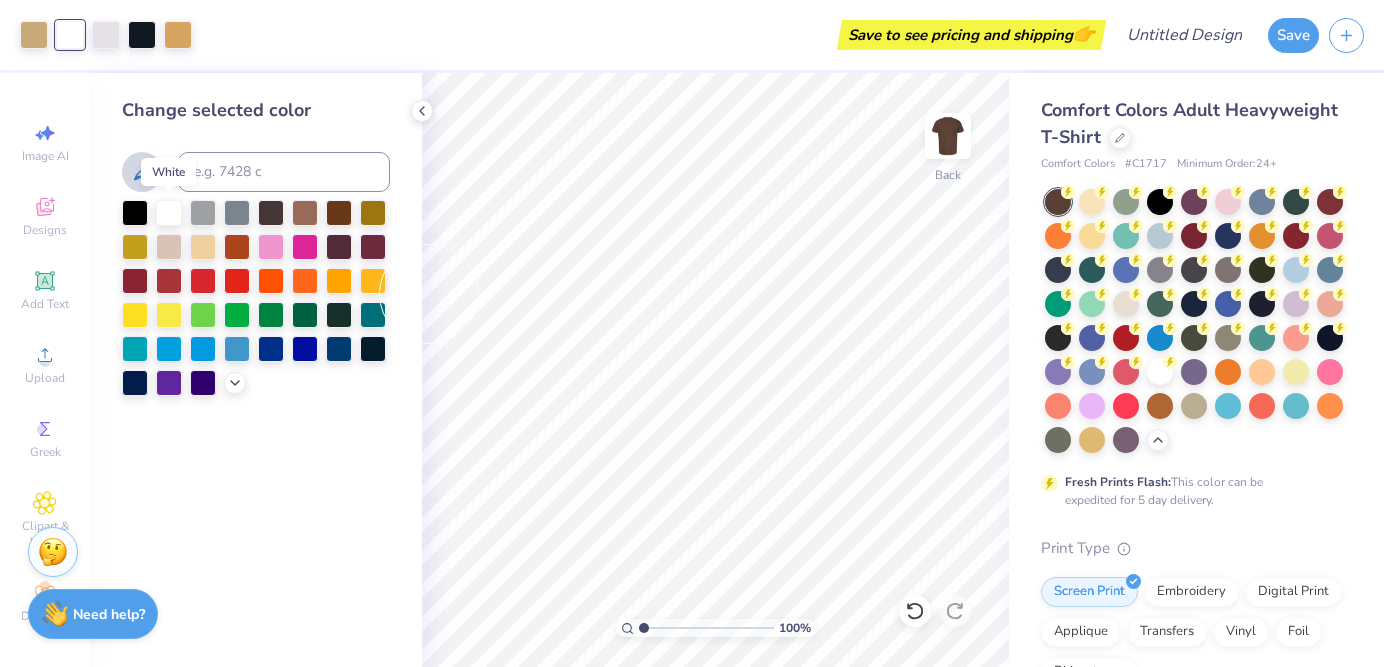 scroll, scrollTop: 0, scrollLeft: 0, axis: both 